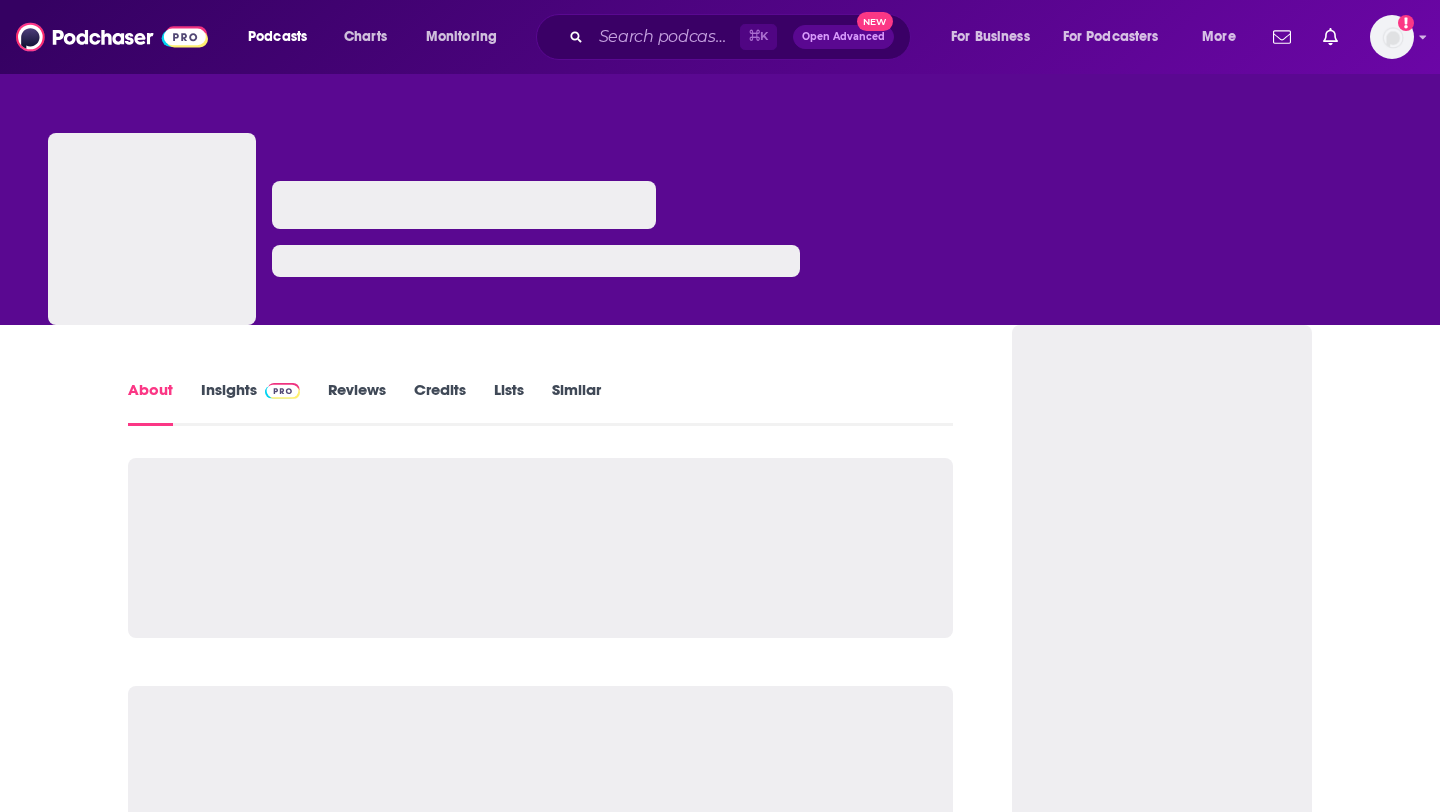 scroll, scrollTop: 0, scrollLeft: 0, axis: both 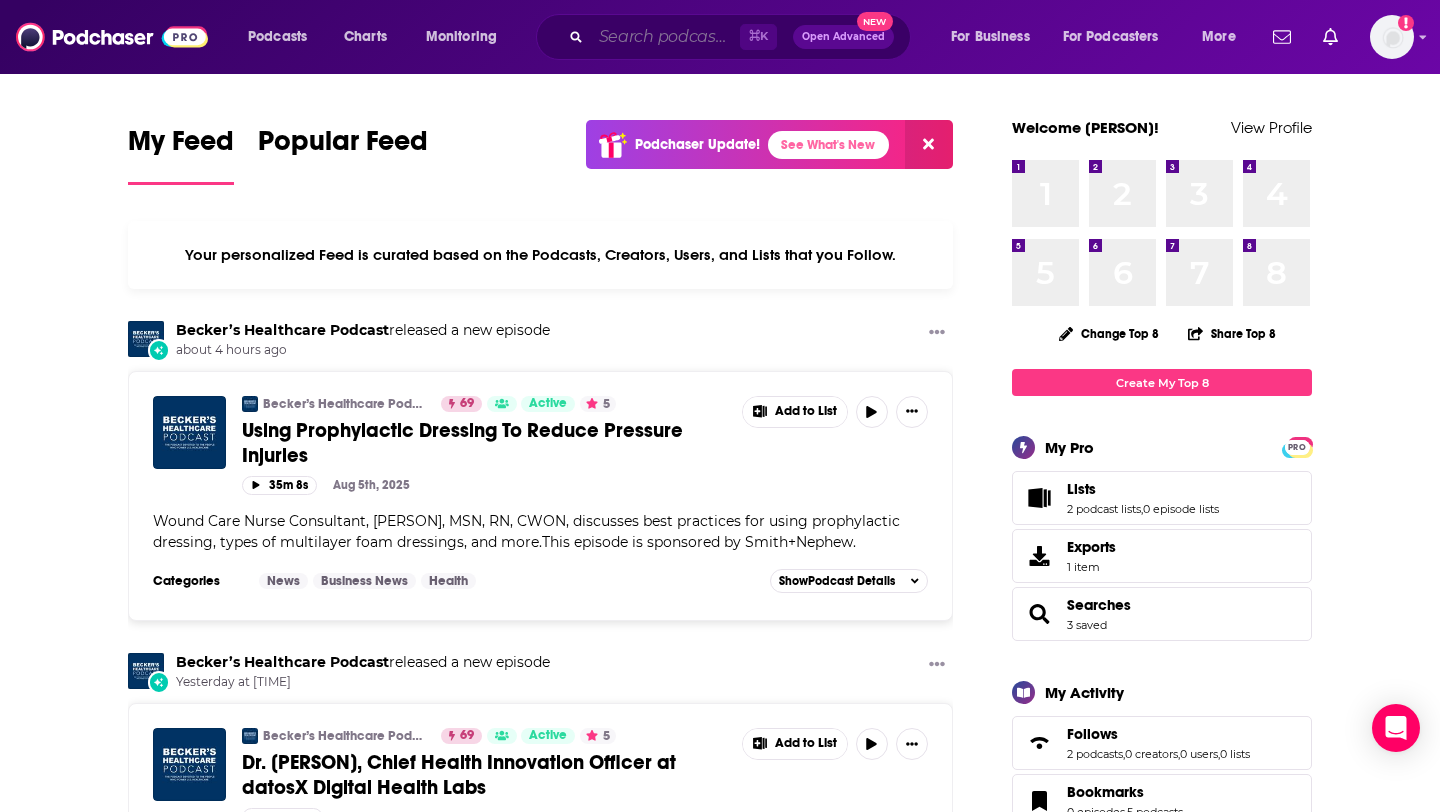 click at bounding box center [665, 37] 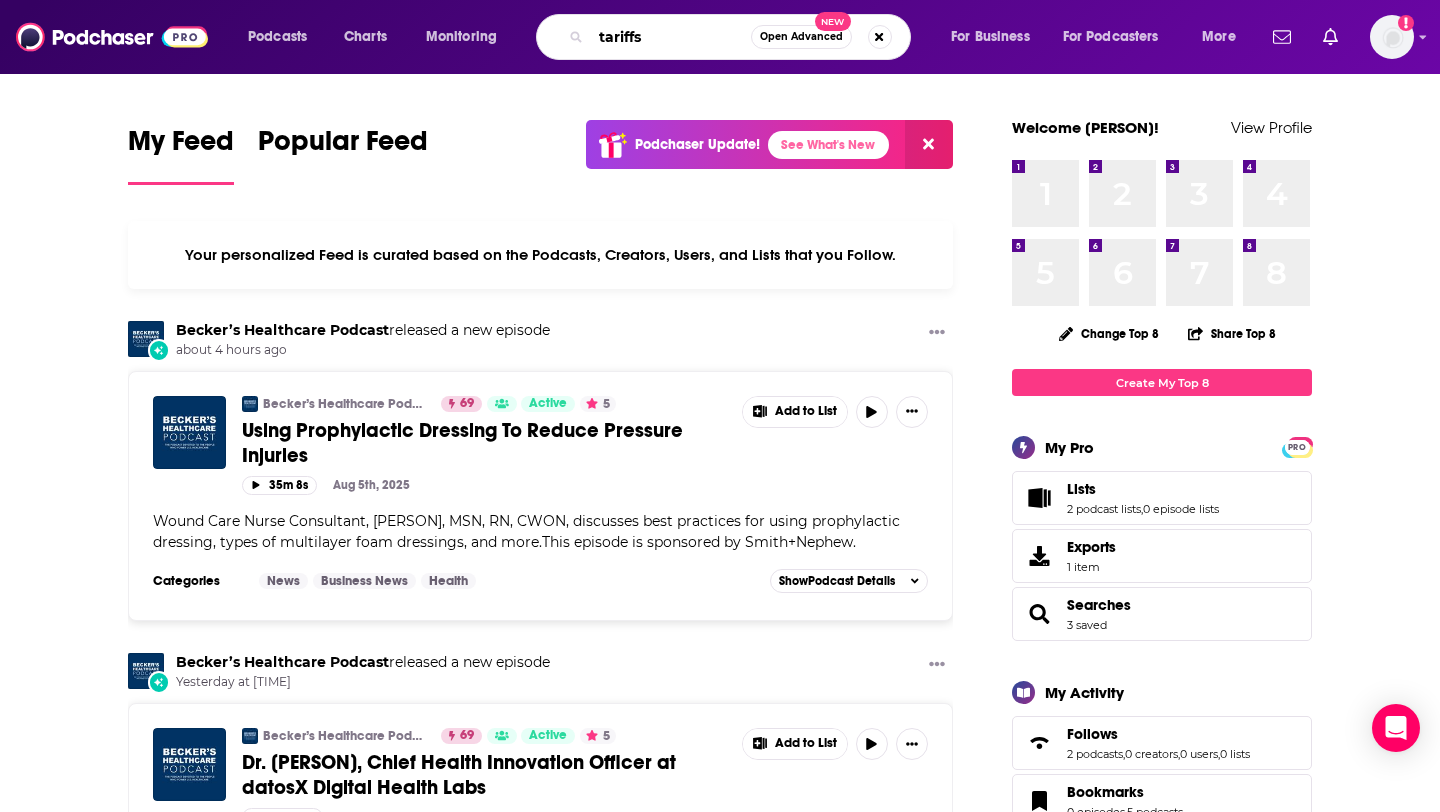 type on "tariffs" 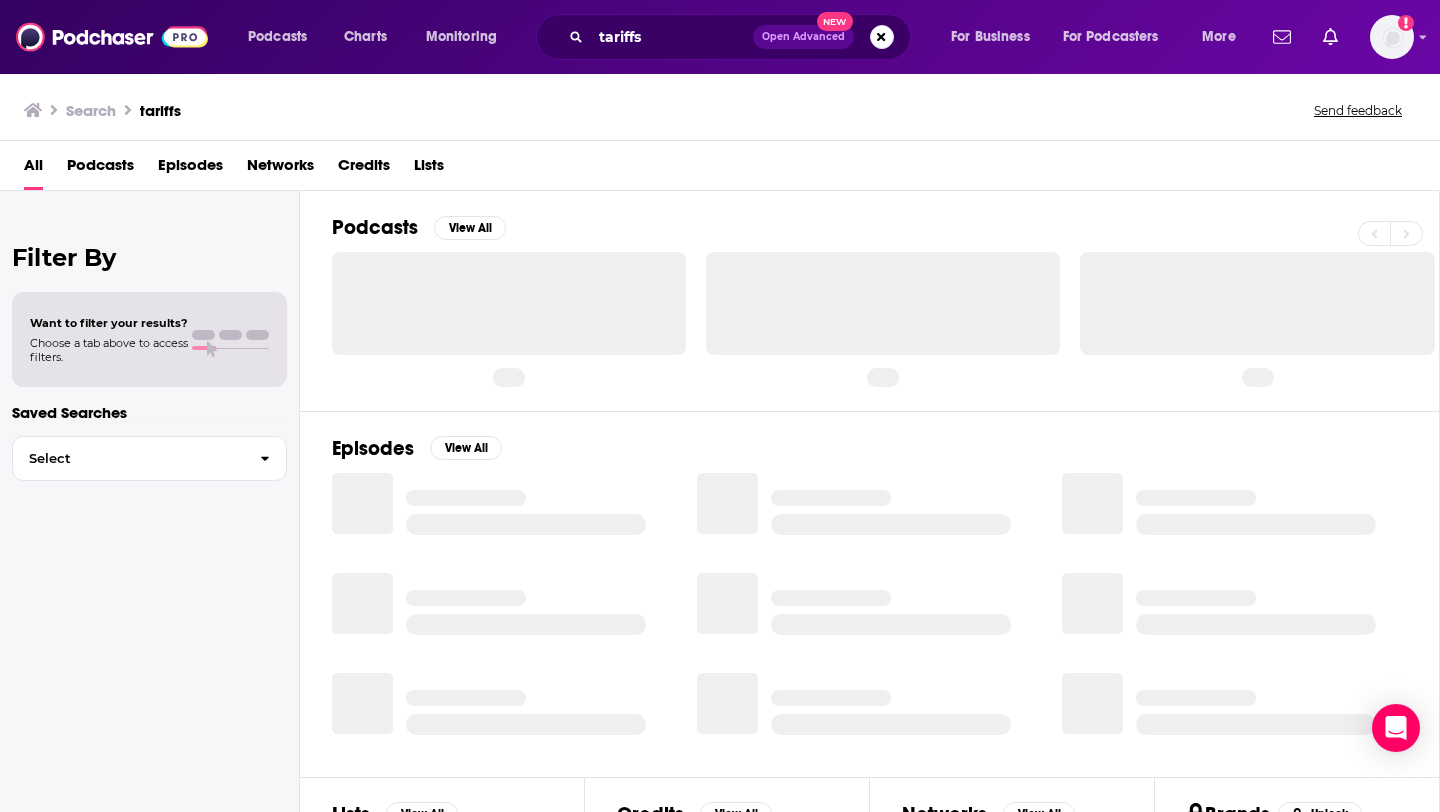 click on "Podcasts" at bounding box center [100, 169] 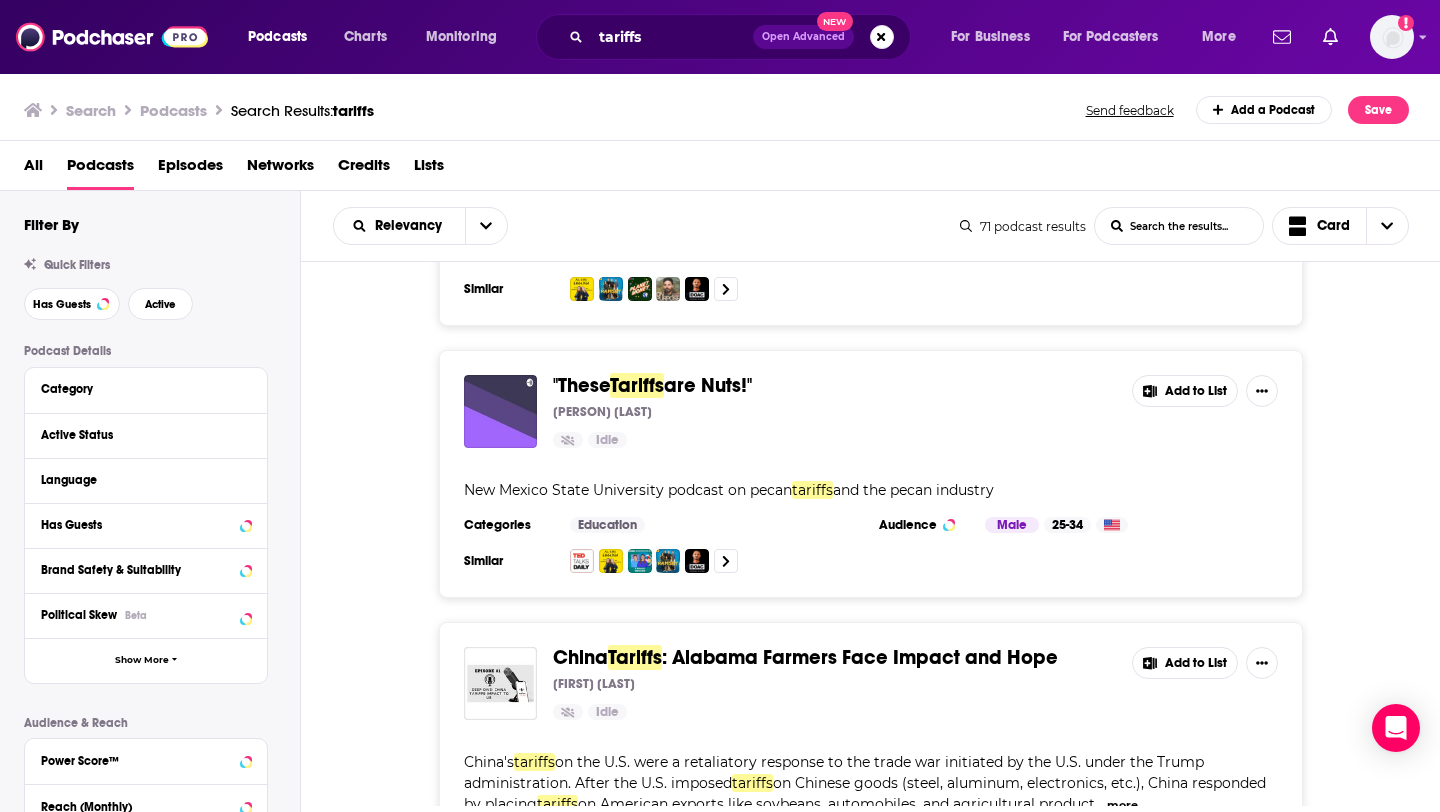 scroll, scrollTop: 247, scrollLeft: 0, axis: vertical 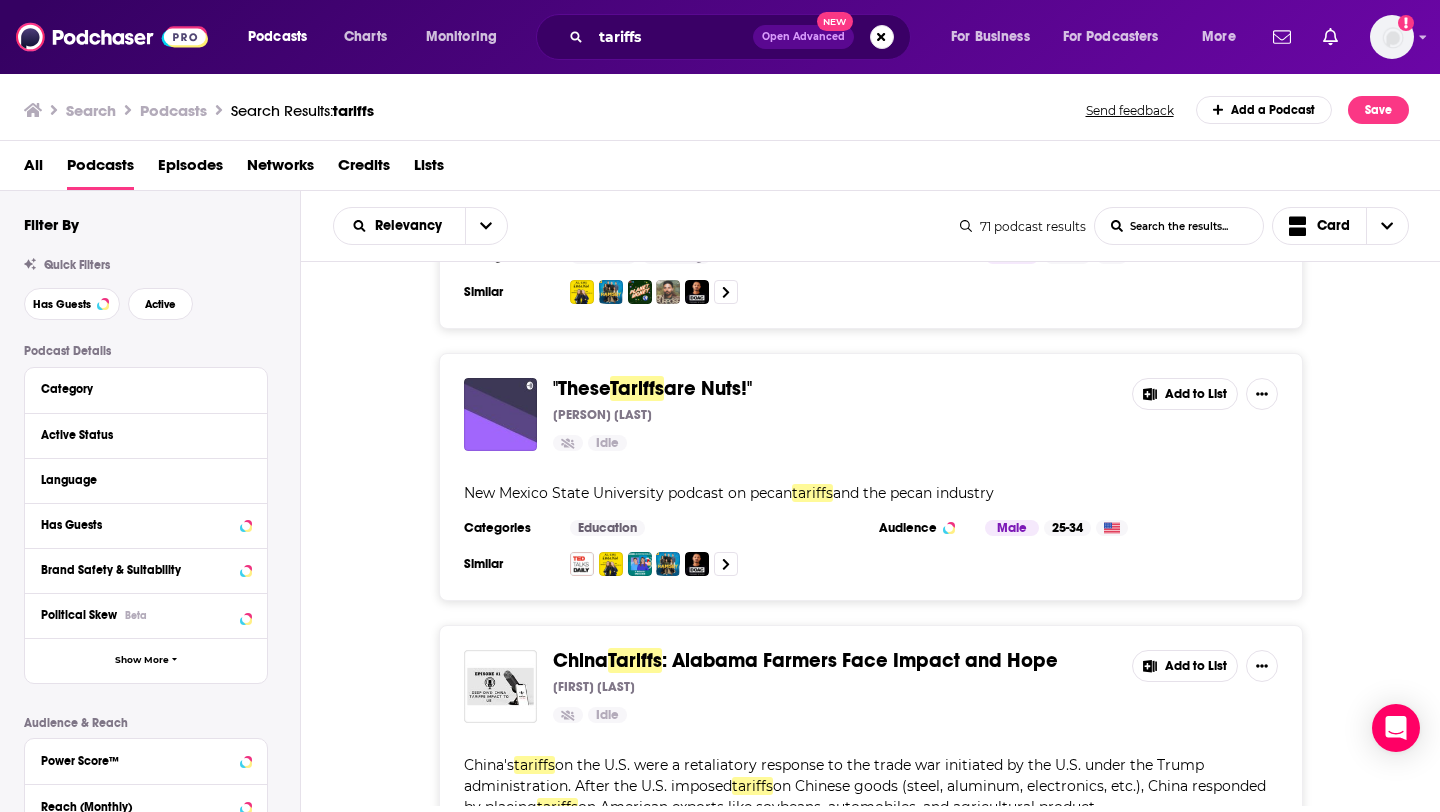 click on "Episodes" at bounding box center [190, 169] 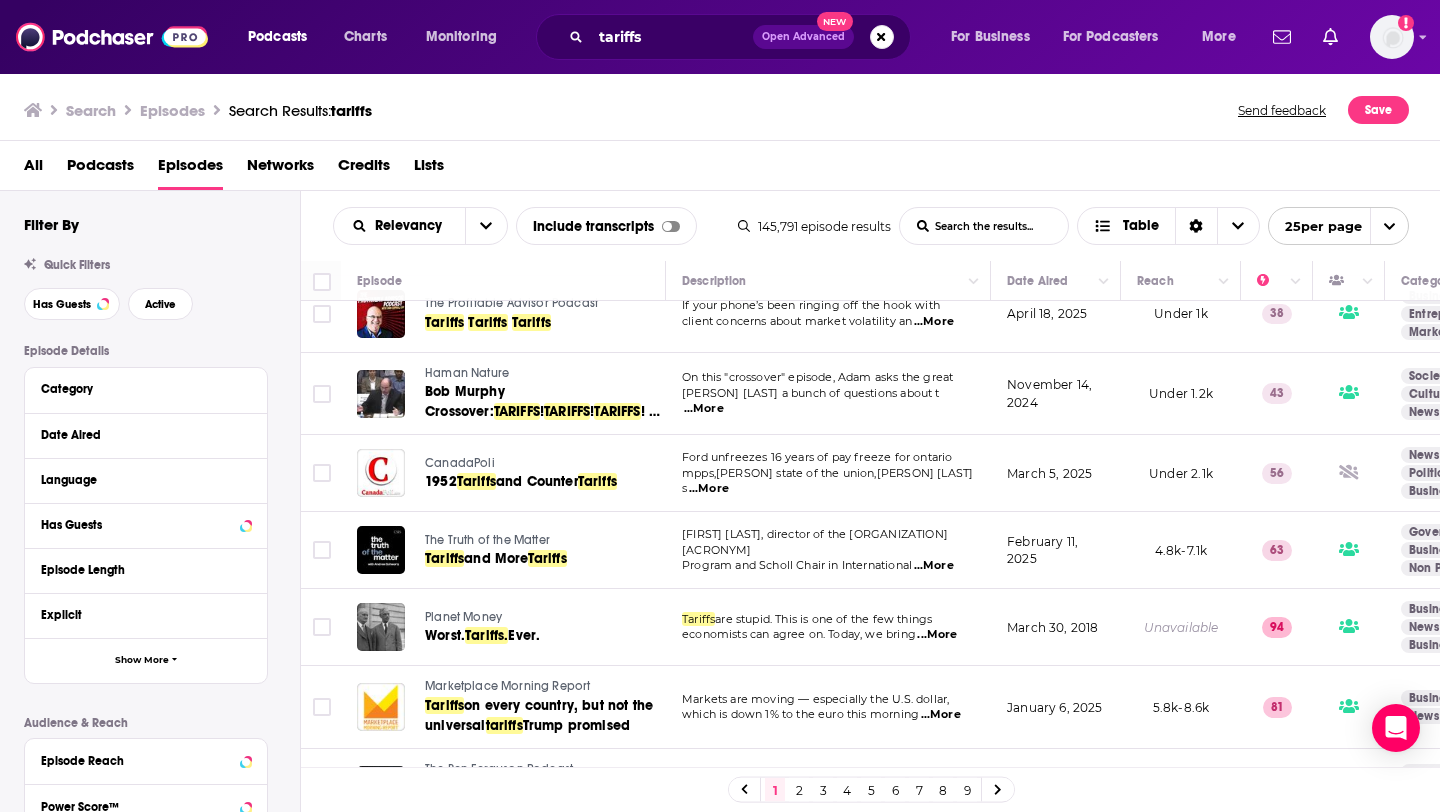 scroll, scrollTop: 1475, scrollLeft: 0, axis: vertical 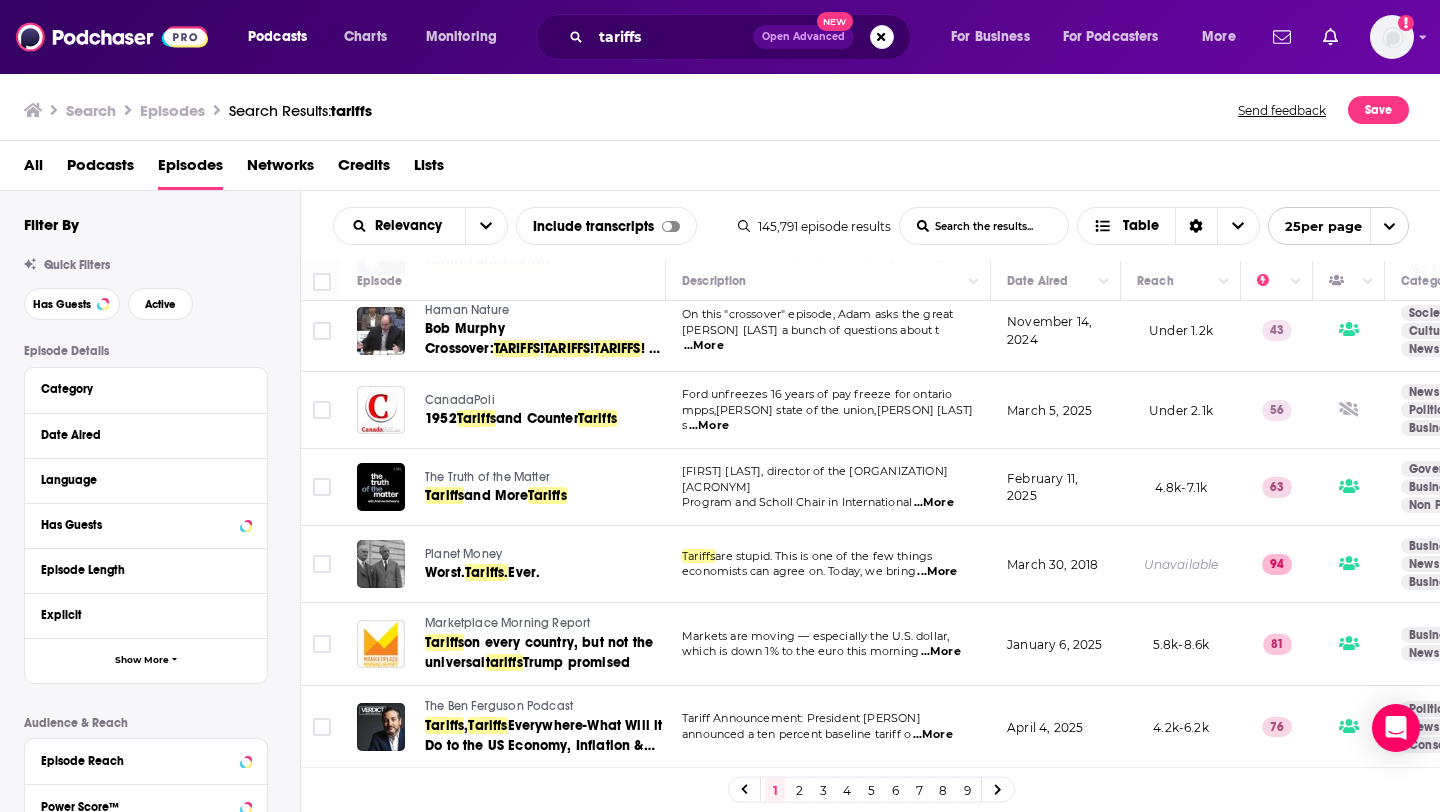 click on "2" at bounding box center (799, 790) 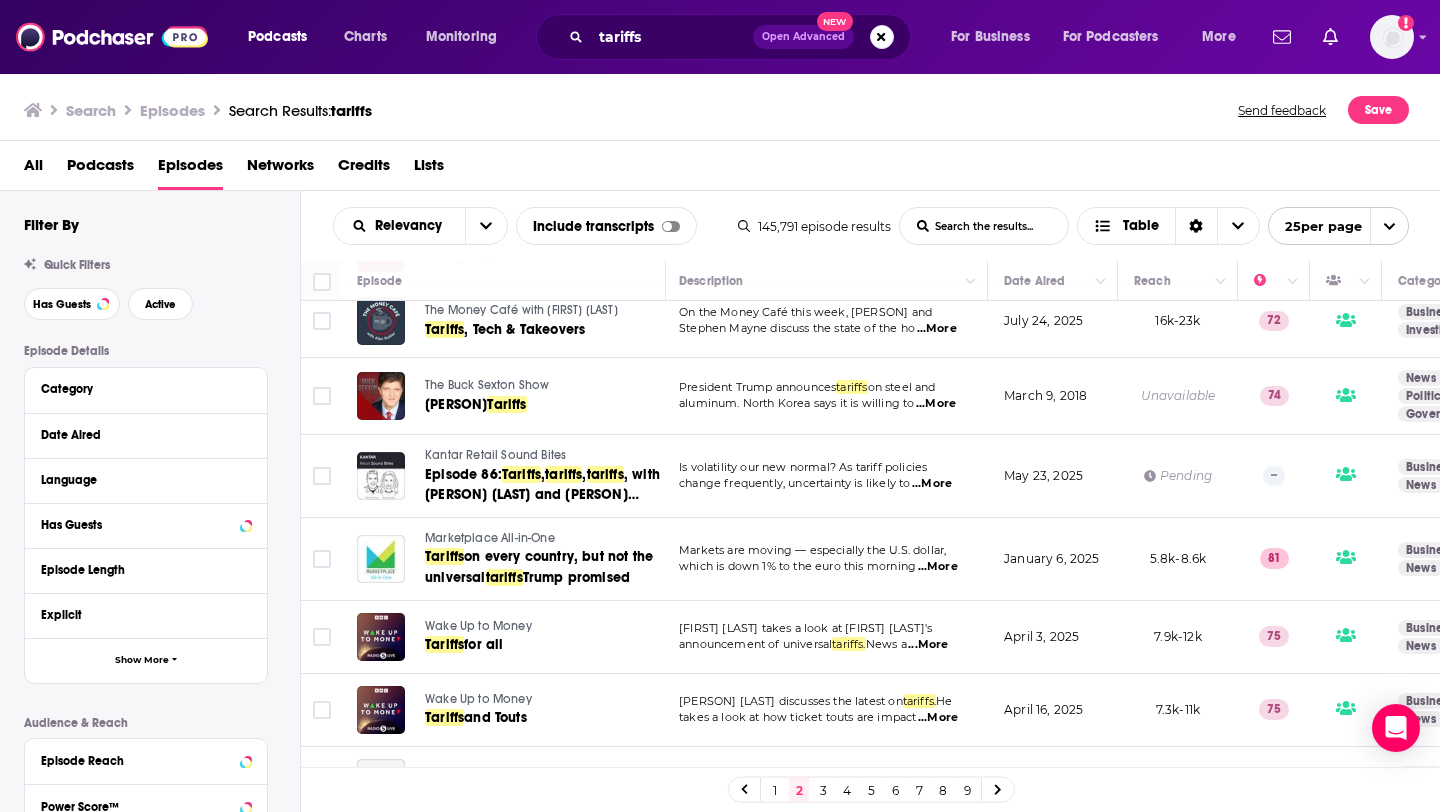 scroll, scrollTop: 1475, scrollLeft: 3, axis: both 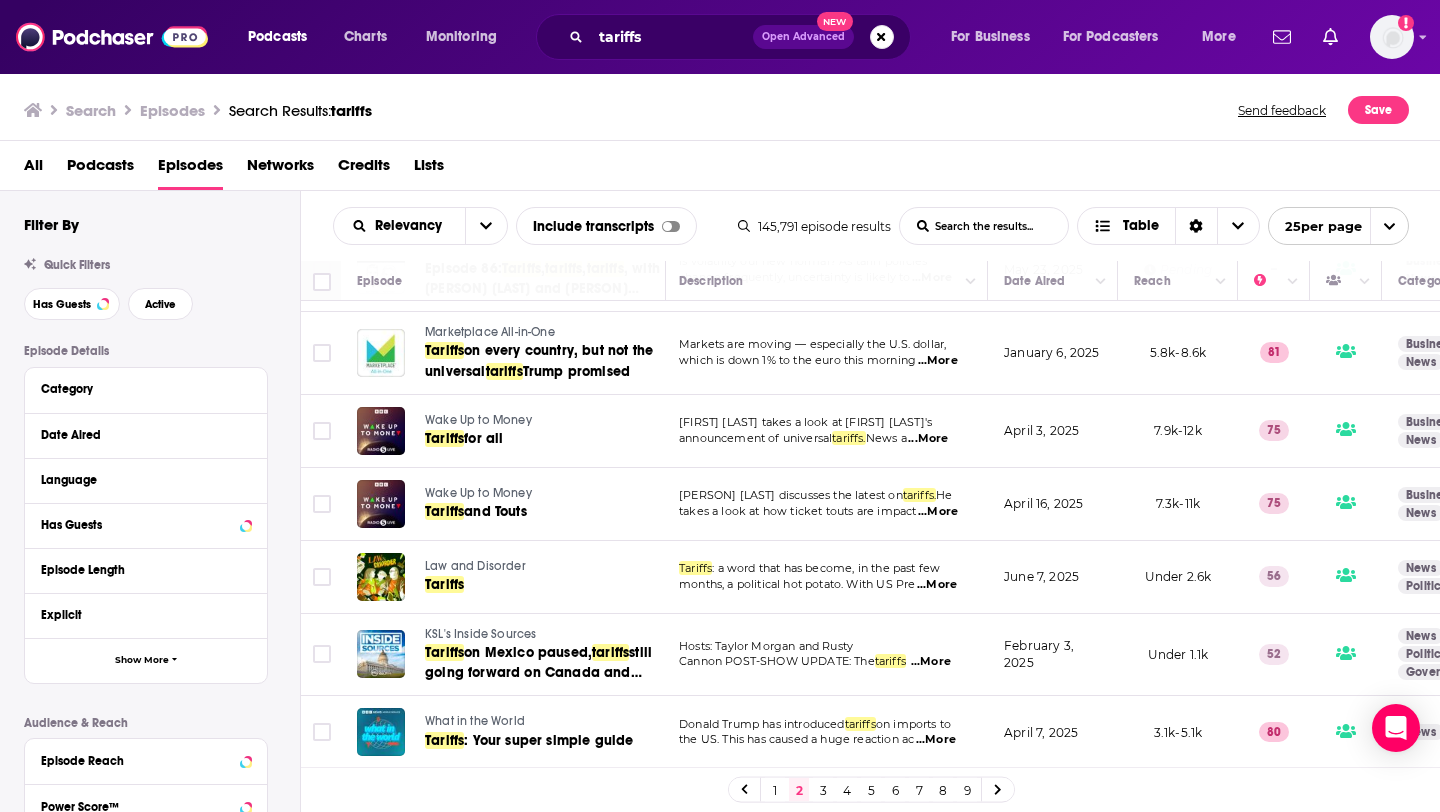 click on "Podcasts" at bounding box center (100, 169) 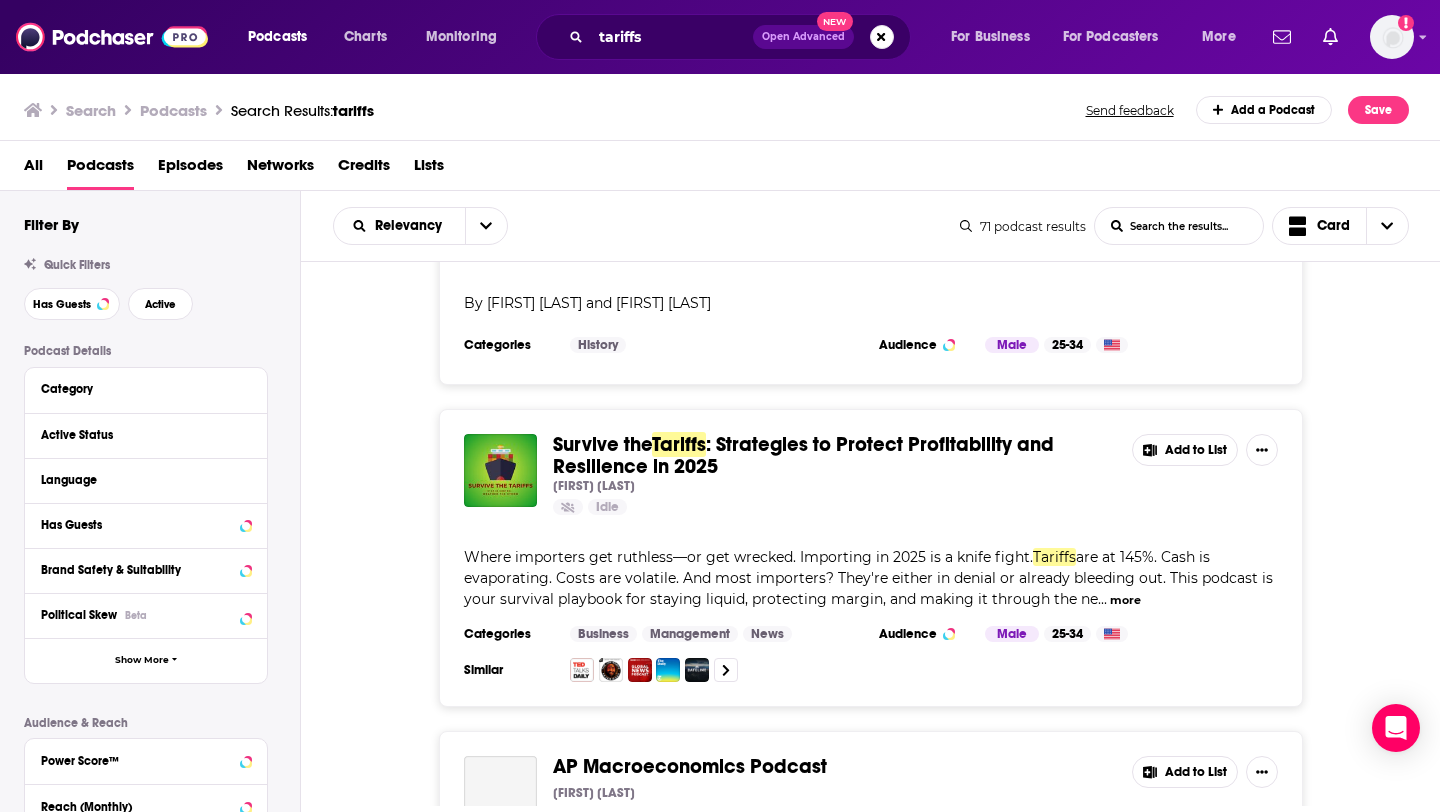 scroll, scrollTop: 1924, scrollLeft: 0, axis: vertical 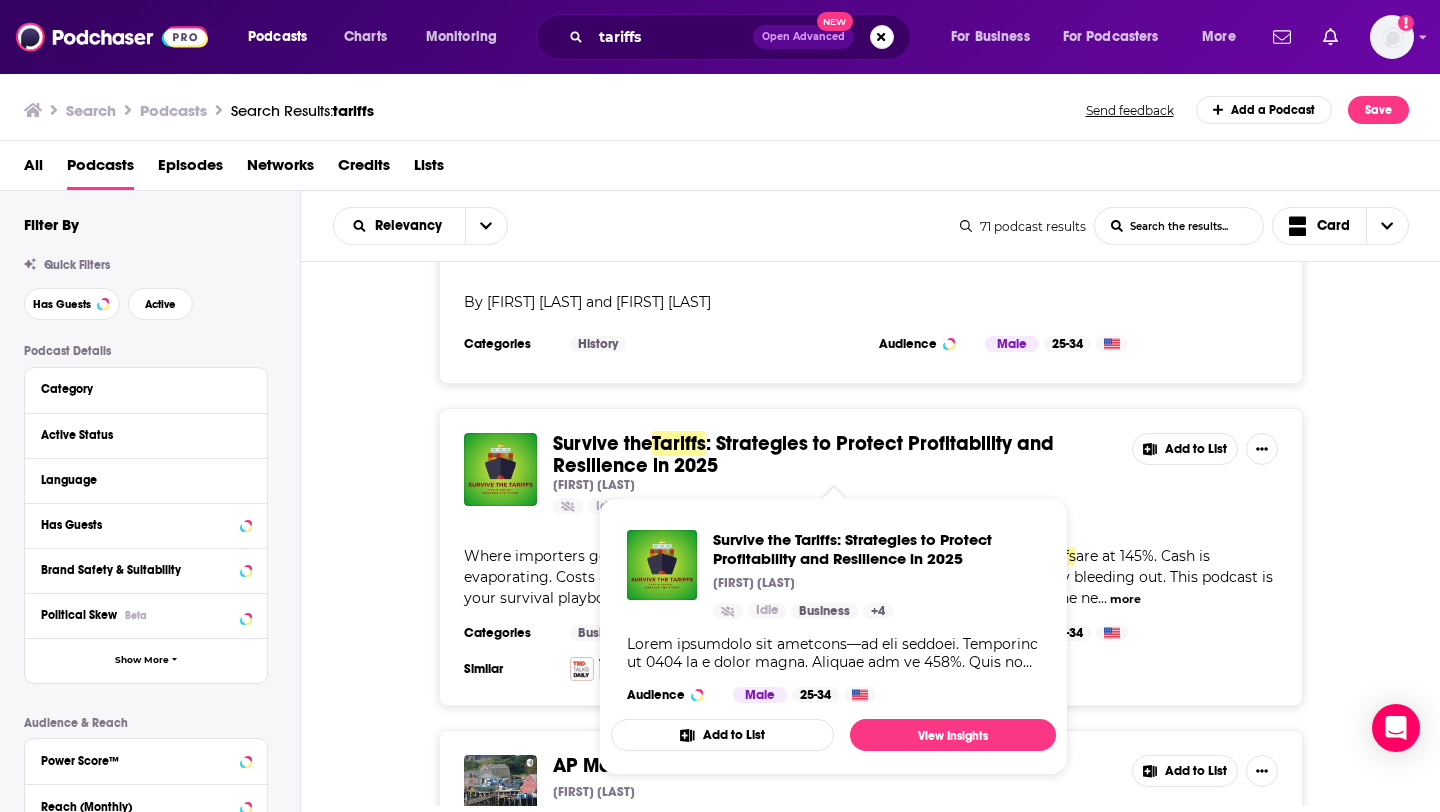 click on ": Strategies to Protect Profitability and Resilience in 2025" at bounding box center (803, 454) 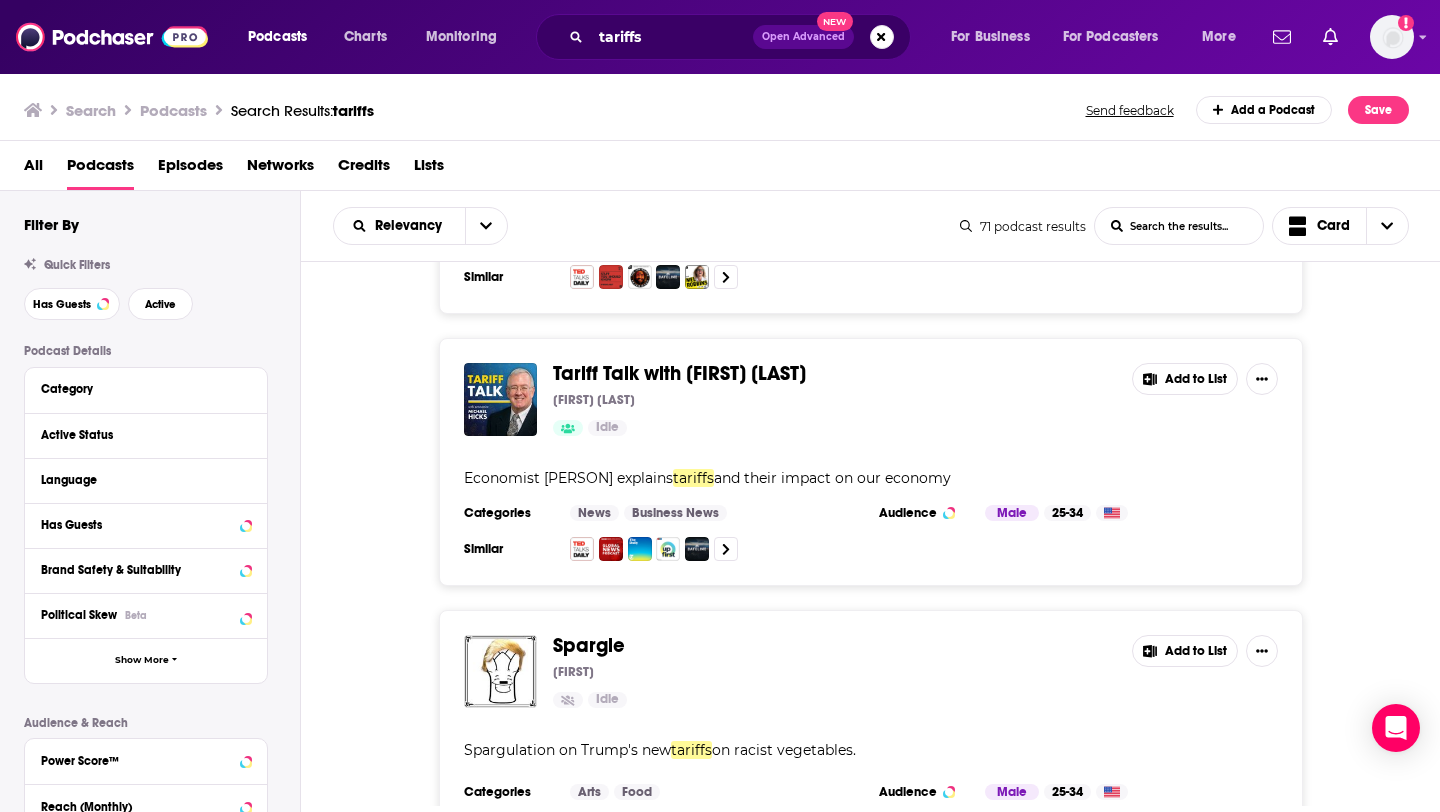 scroll, scrollTop: 4381, scrollLeft: 0, axis: vertical 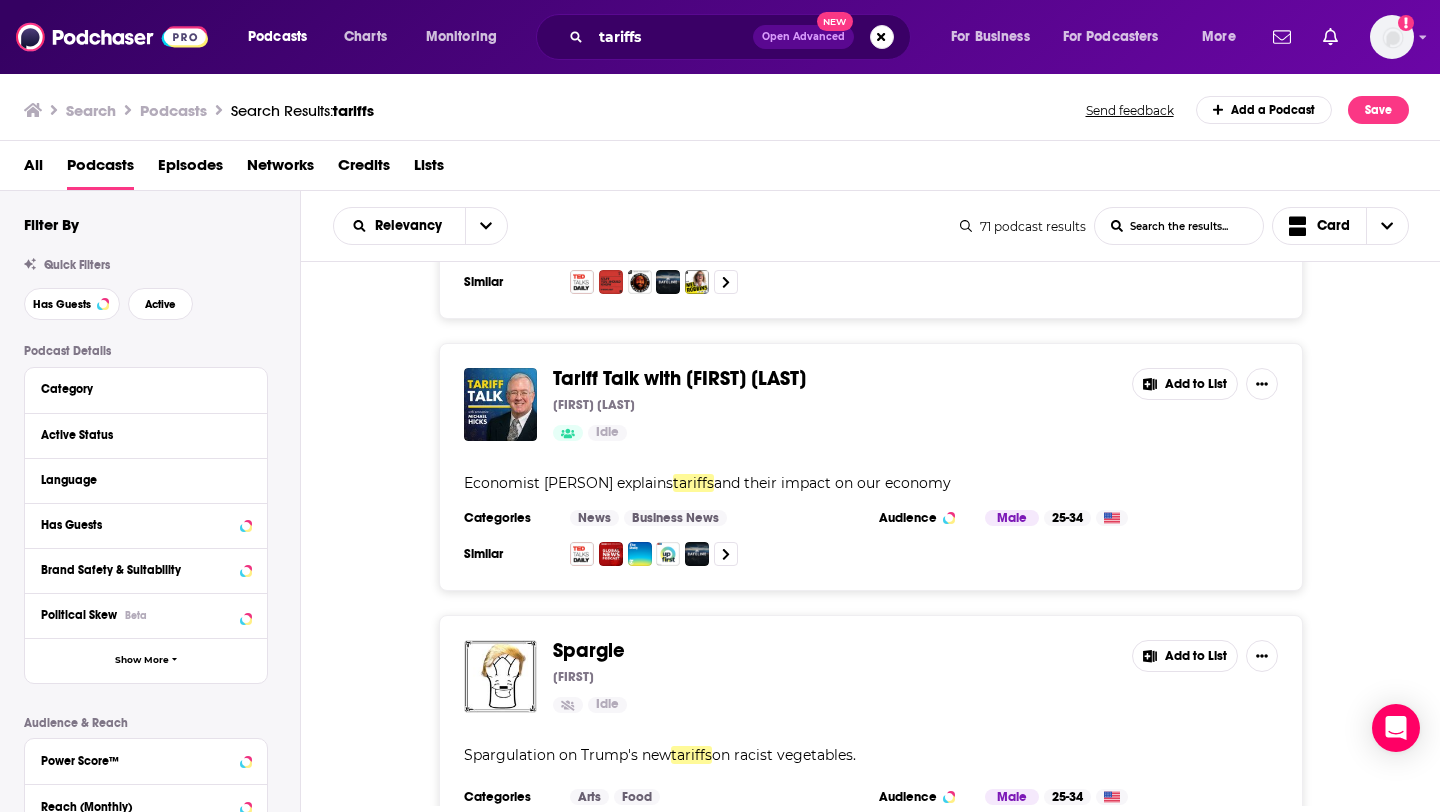 click on "Tariff Talk with [FIRST] [LAST]" at bounding box center (679, 378) 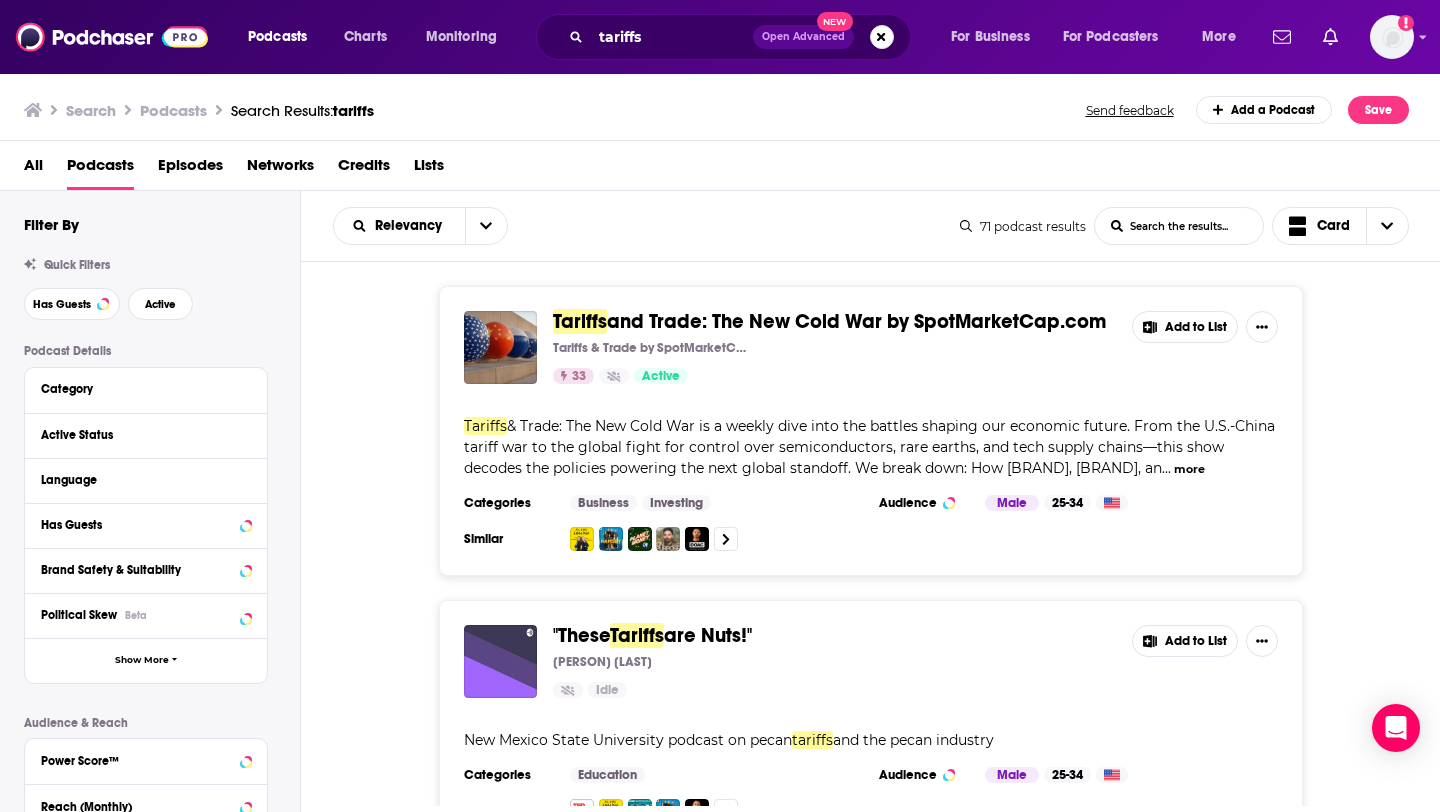 click on "Active Status" at bounding box center [146, 435] 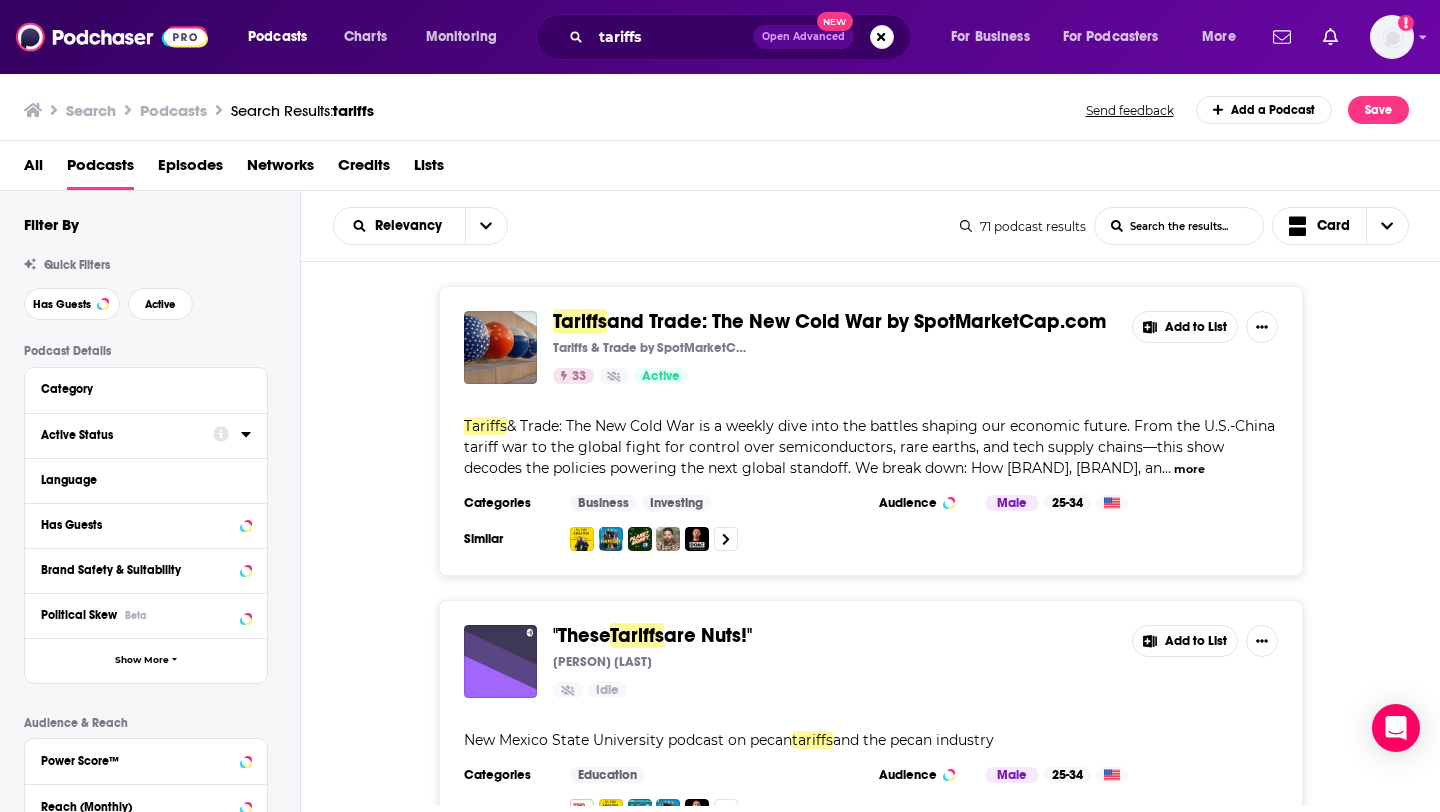 click 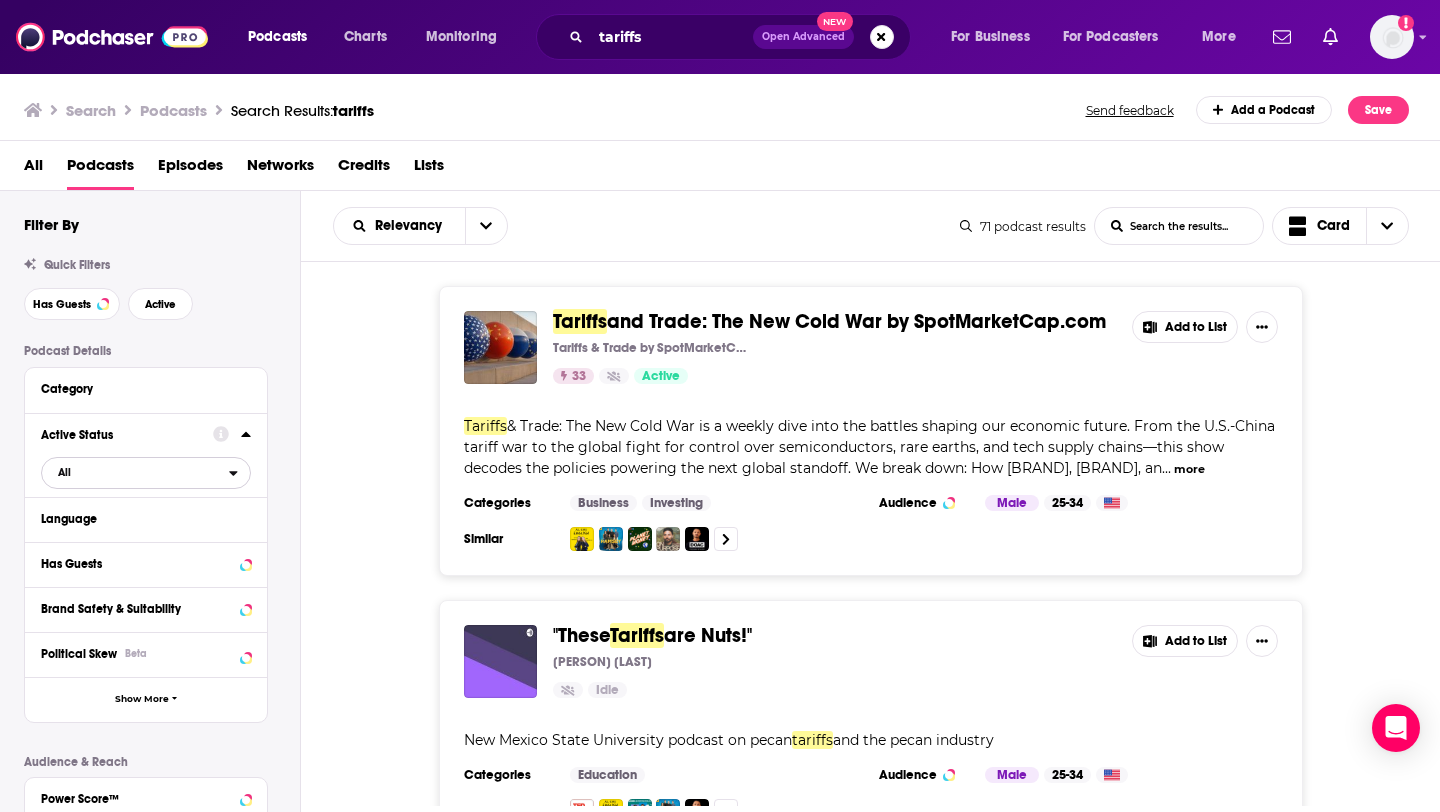 click on "All" at bounding box center [135, 472] 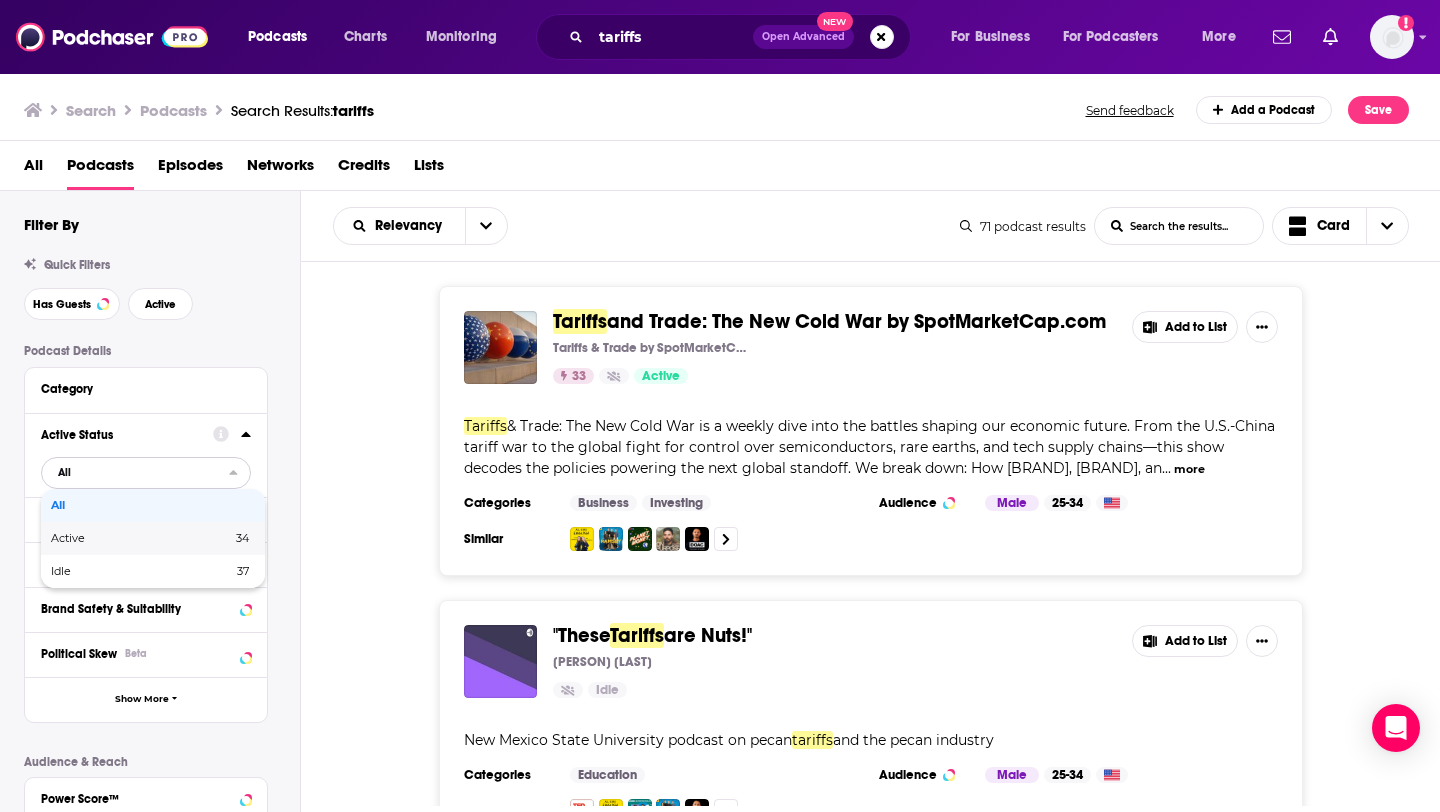 click on "Active 34" at bounding box center [153, 538] 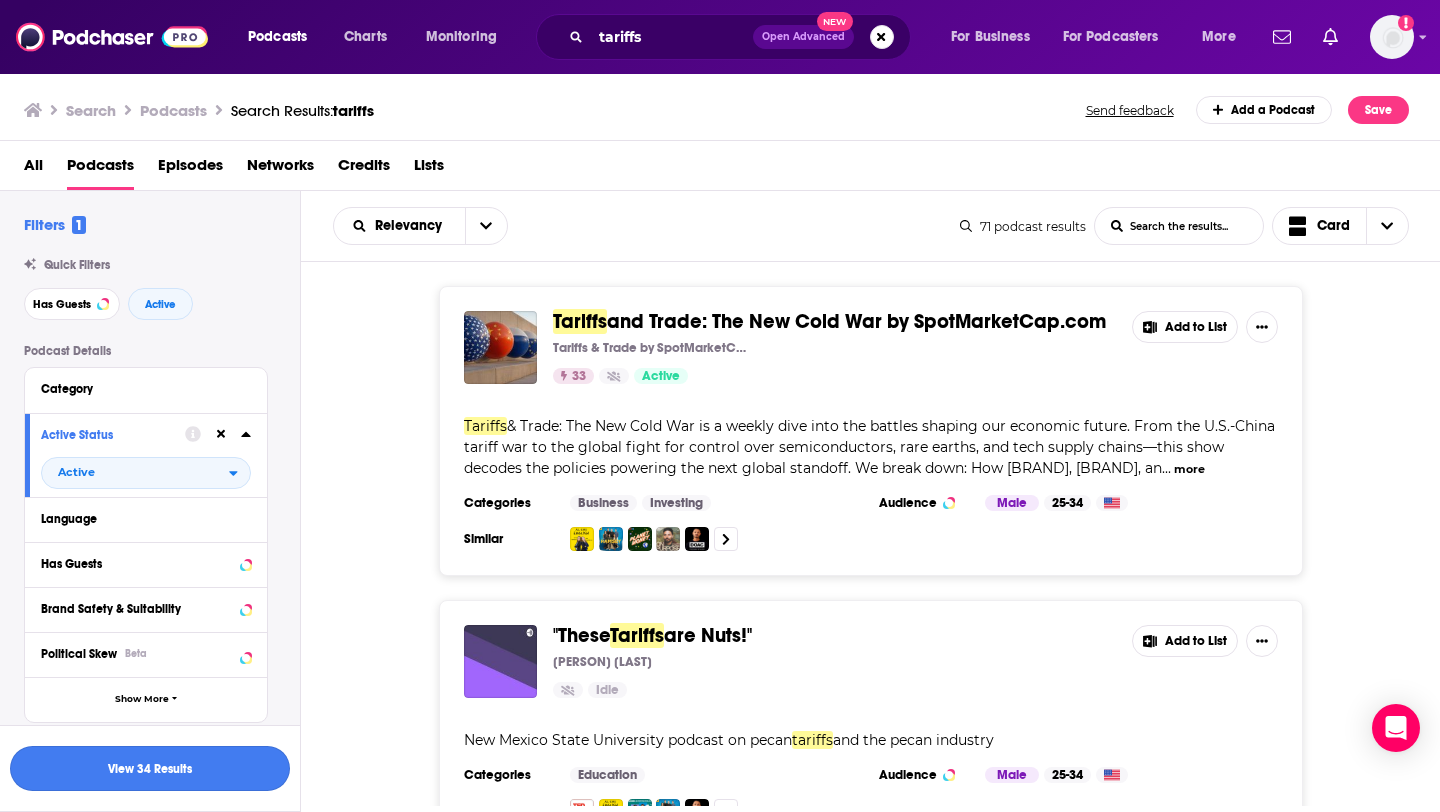 click on "View 34 Results" at bounding box center [150, 768] 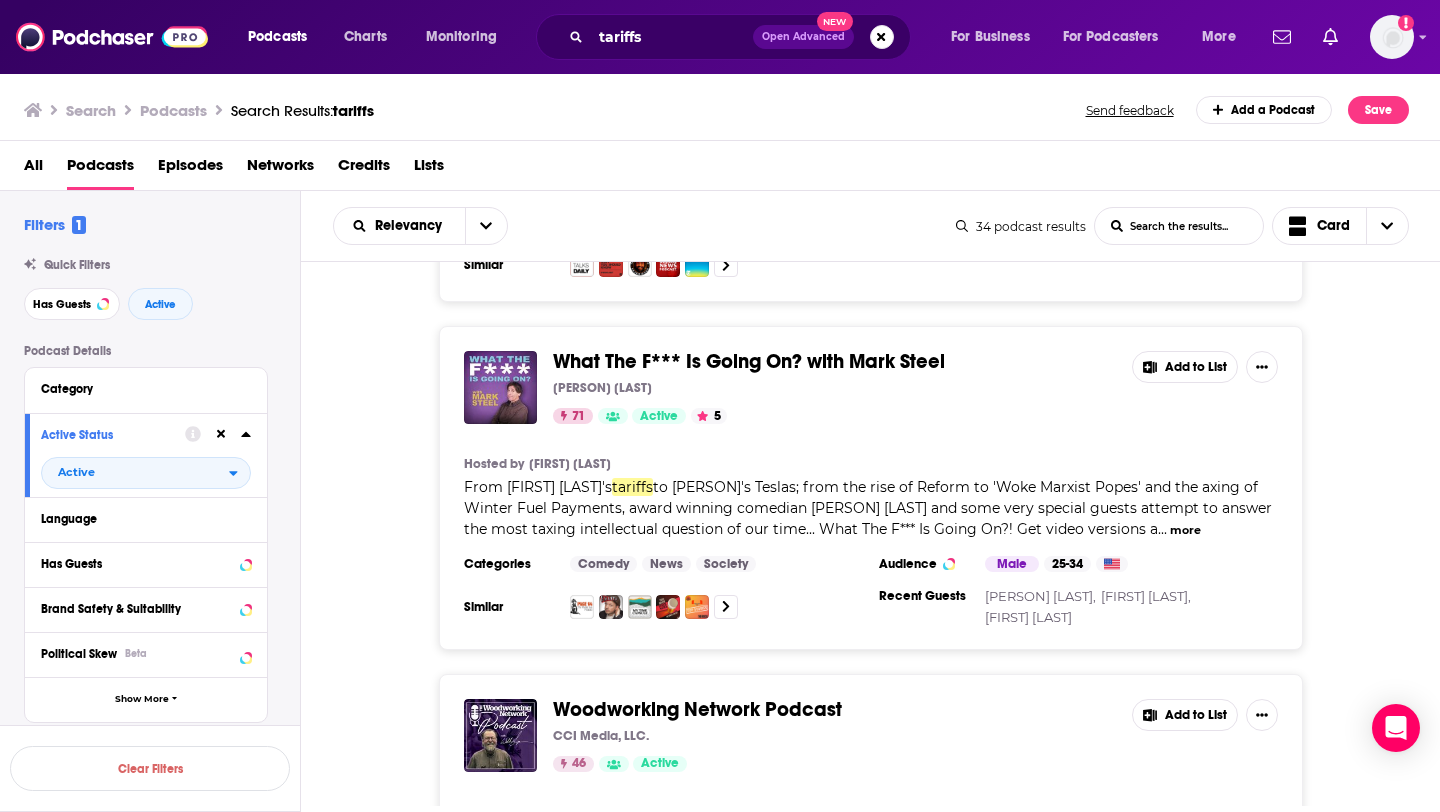 scroll, scrollTop: 901, scrollLeft: 0, axis: vertical 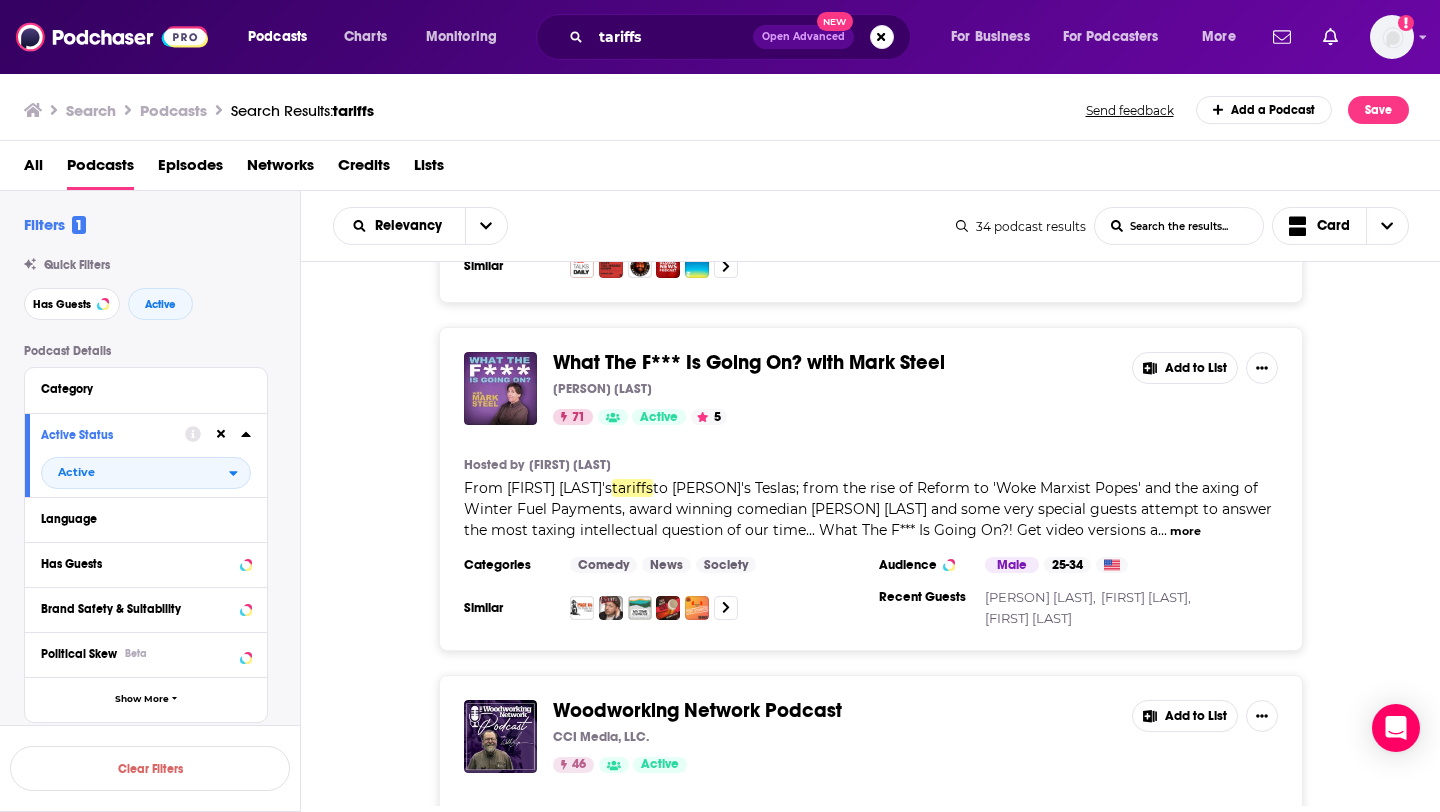 click on "What The F*** Is Going On? with Mark Steel" at bounding box center [749, 362] 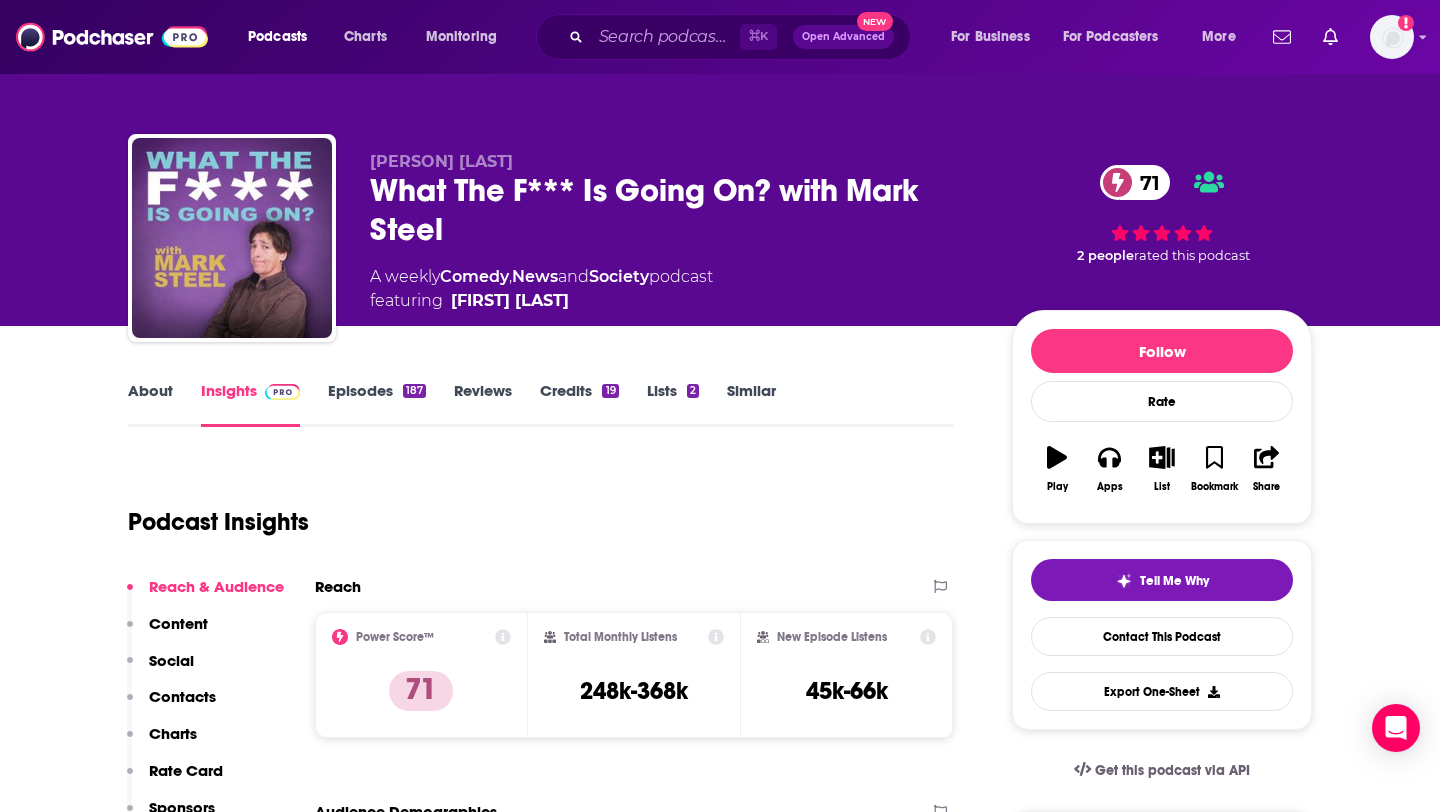 click on "About" at bounding box center [150, 404] 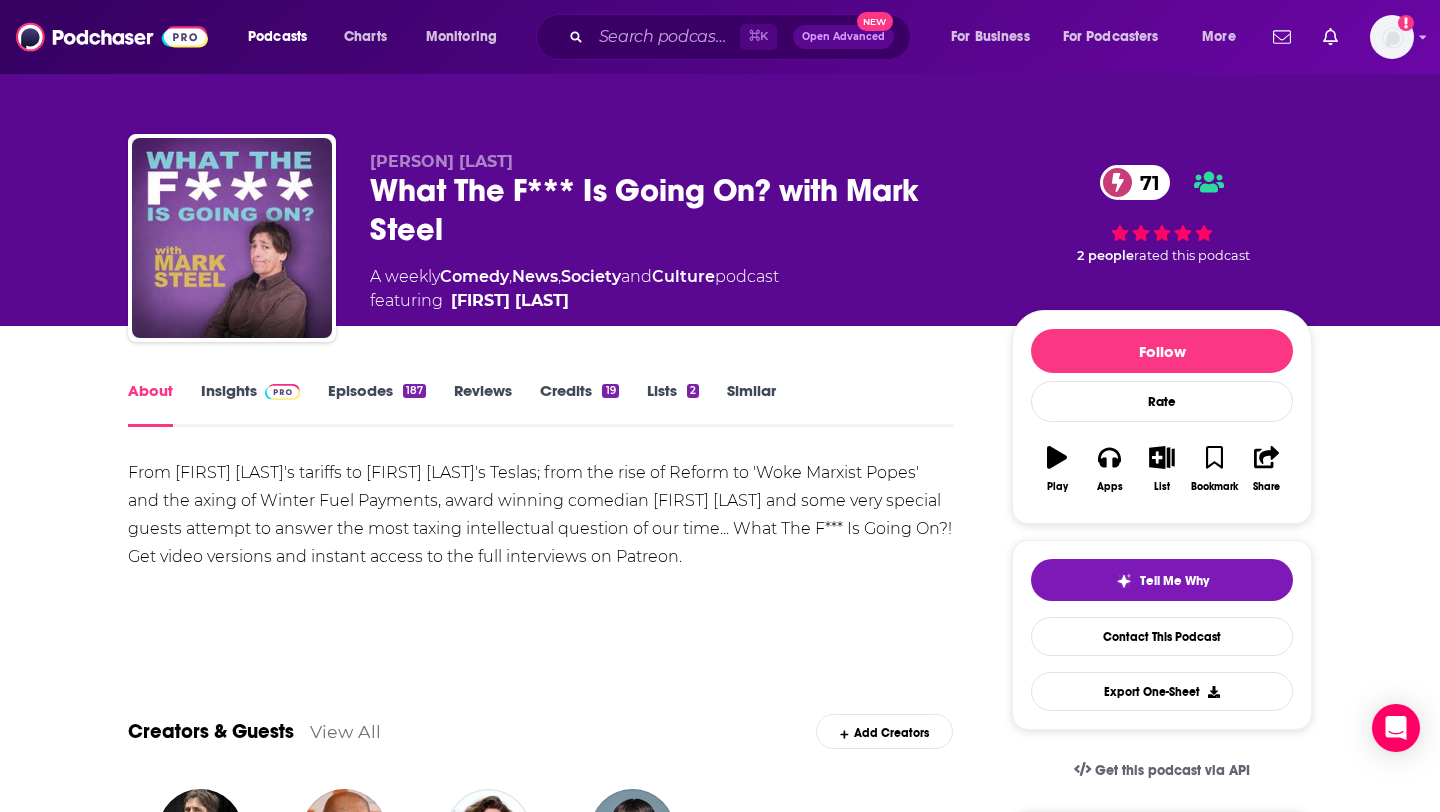 click on "Episodes 187" at bounding box center (377, 404) 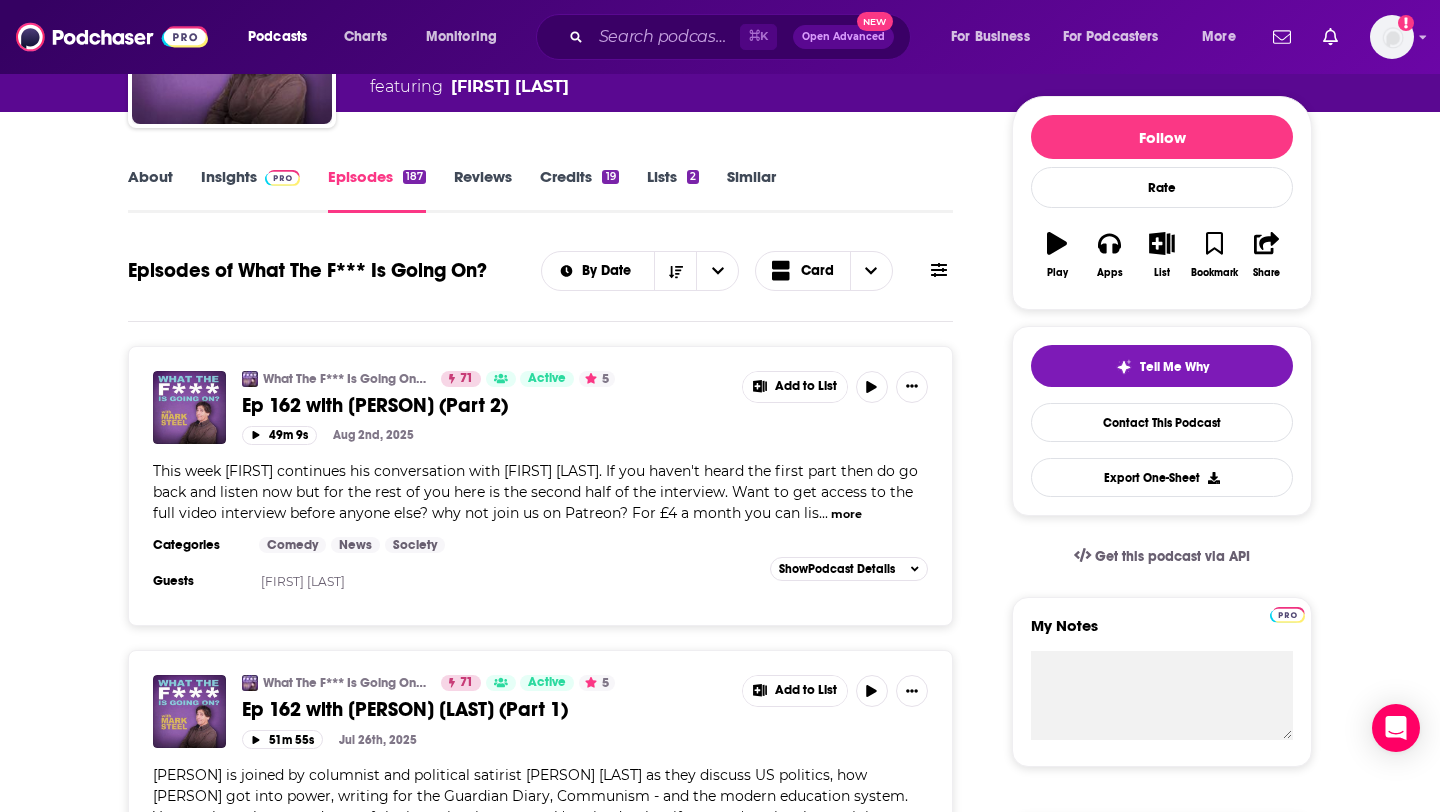 scroll, scrollTop: 211, scrollLeft: 0, axis: vertical 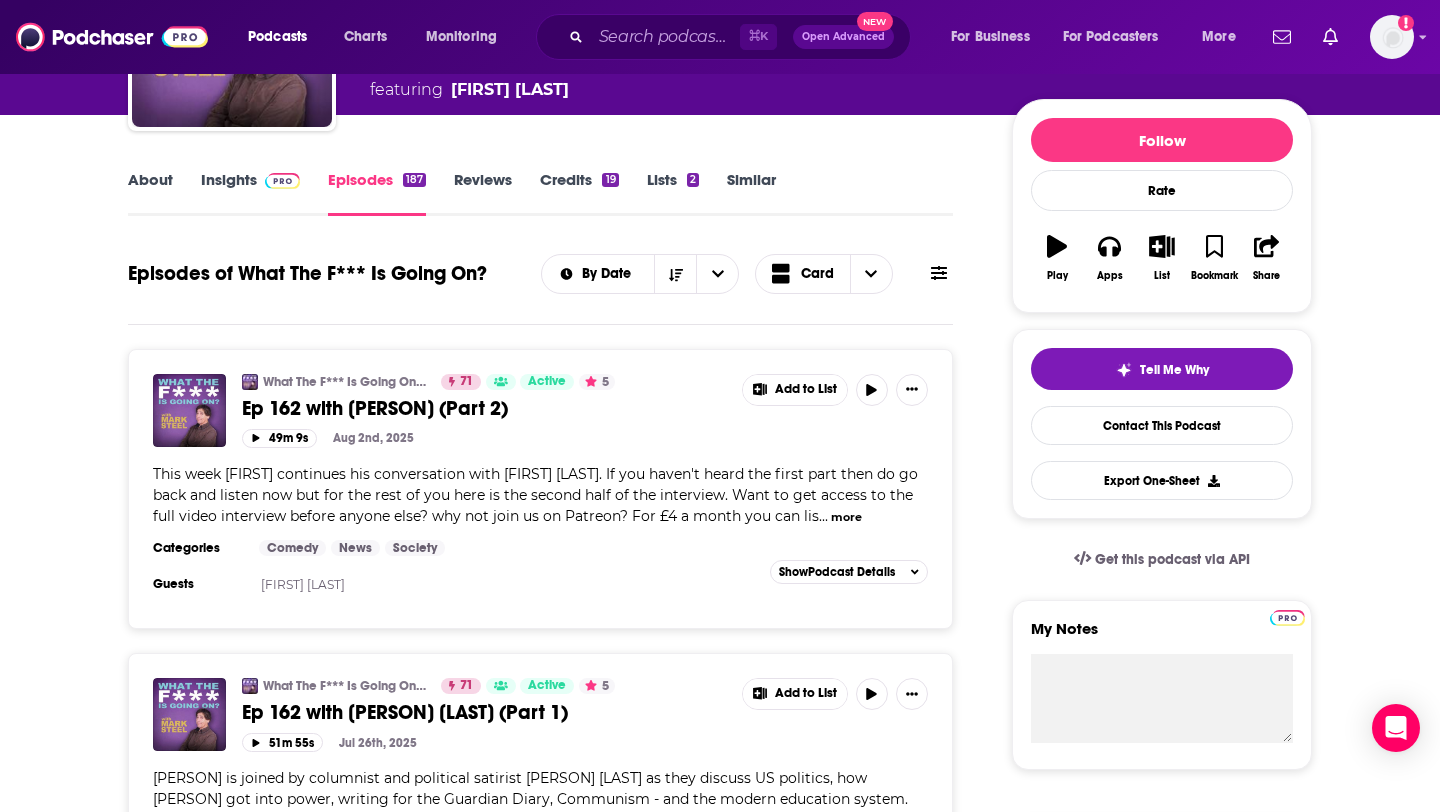 click on "About" at bounding box center (150, 193) 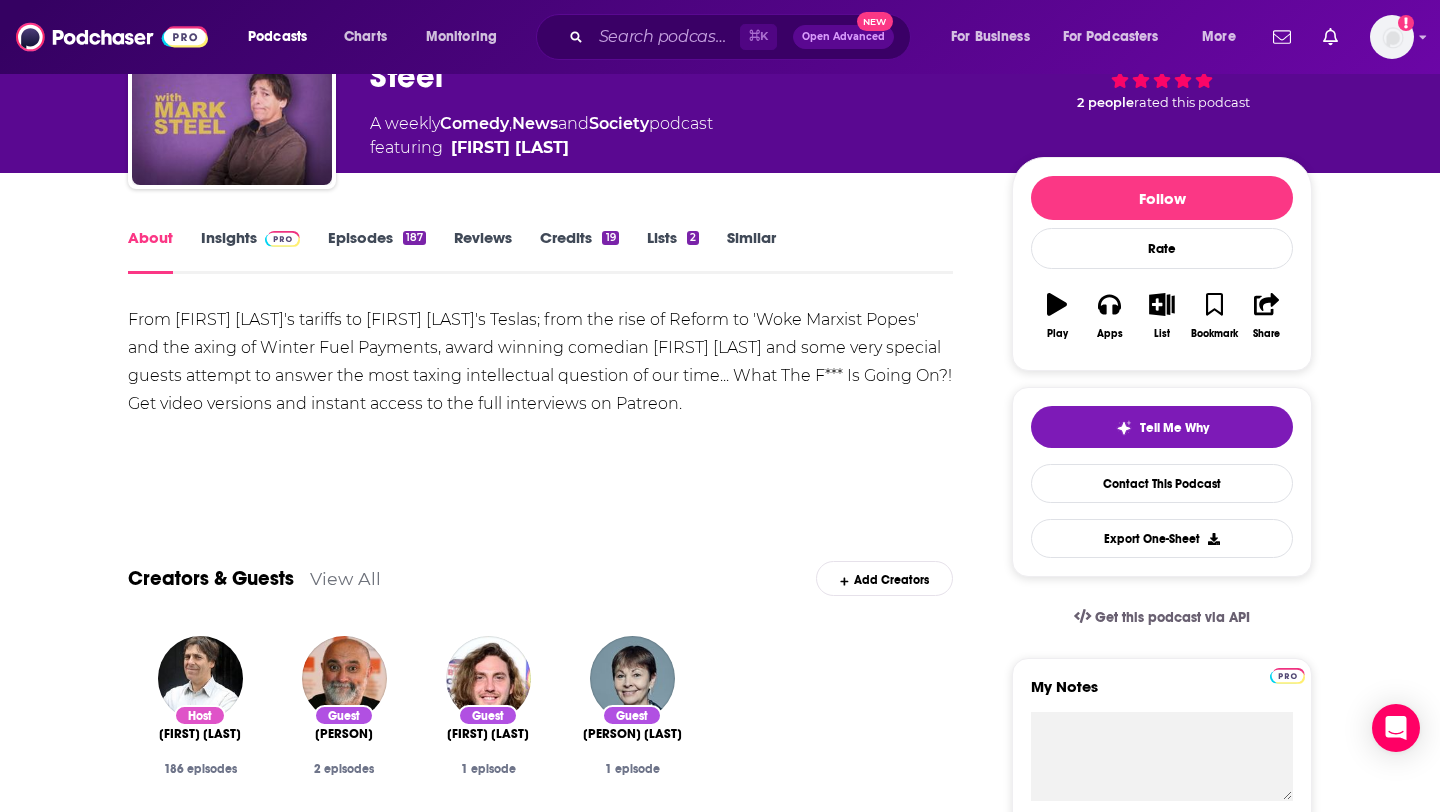 scroll, scrollTop: 51, scrollLeft: 0, axis: vertical 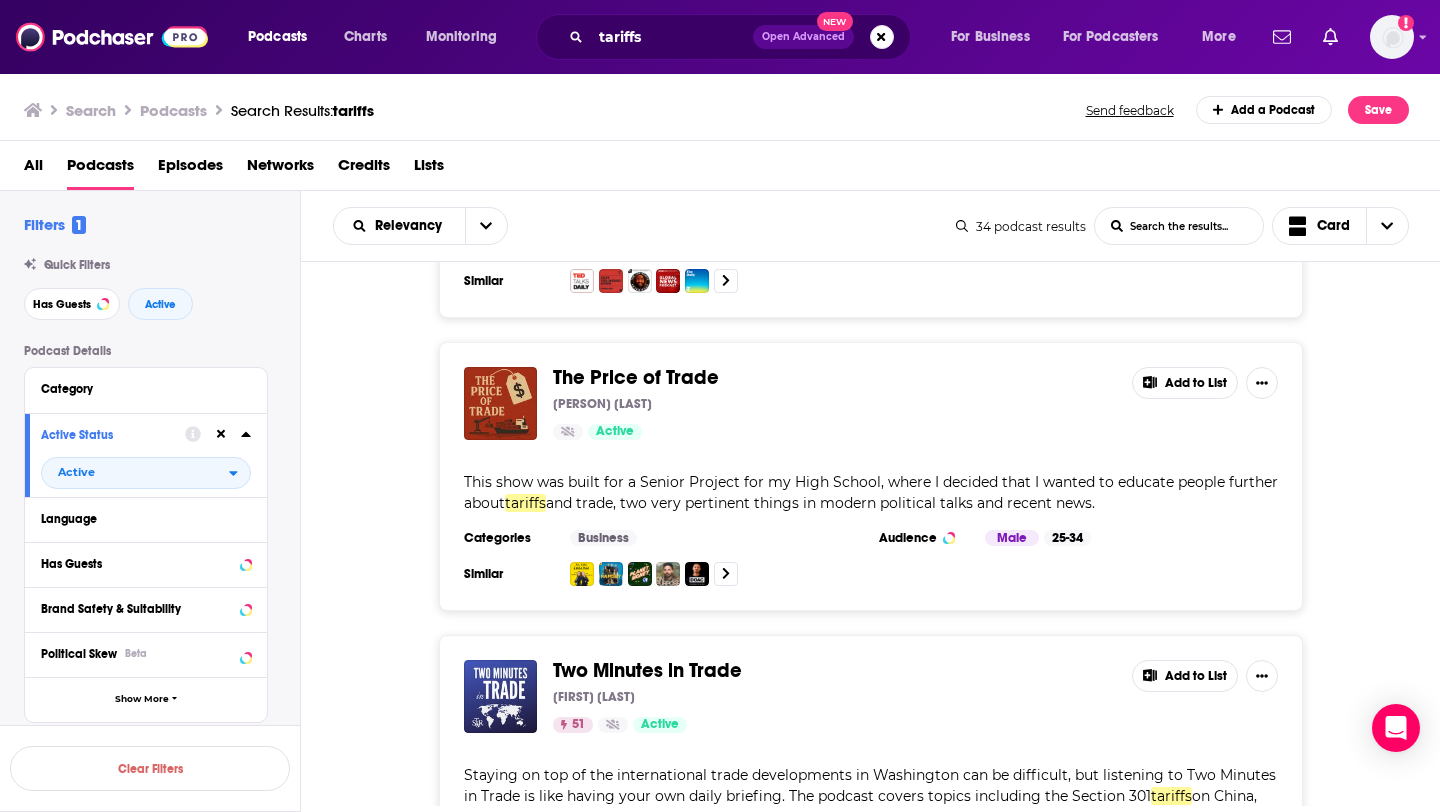 click on "Episodes" at bounding box center (190, 169) 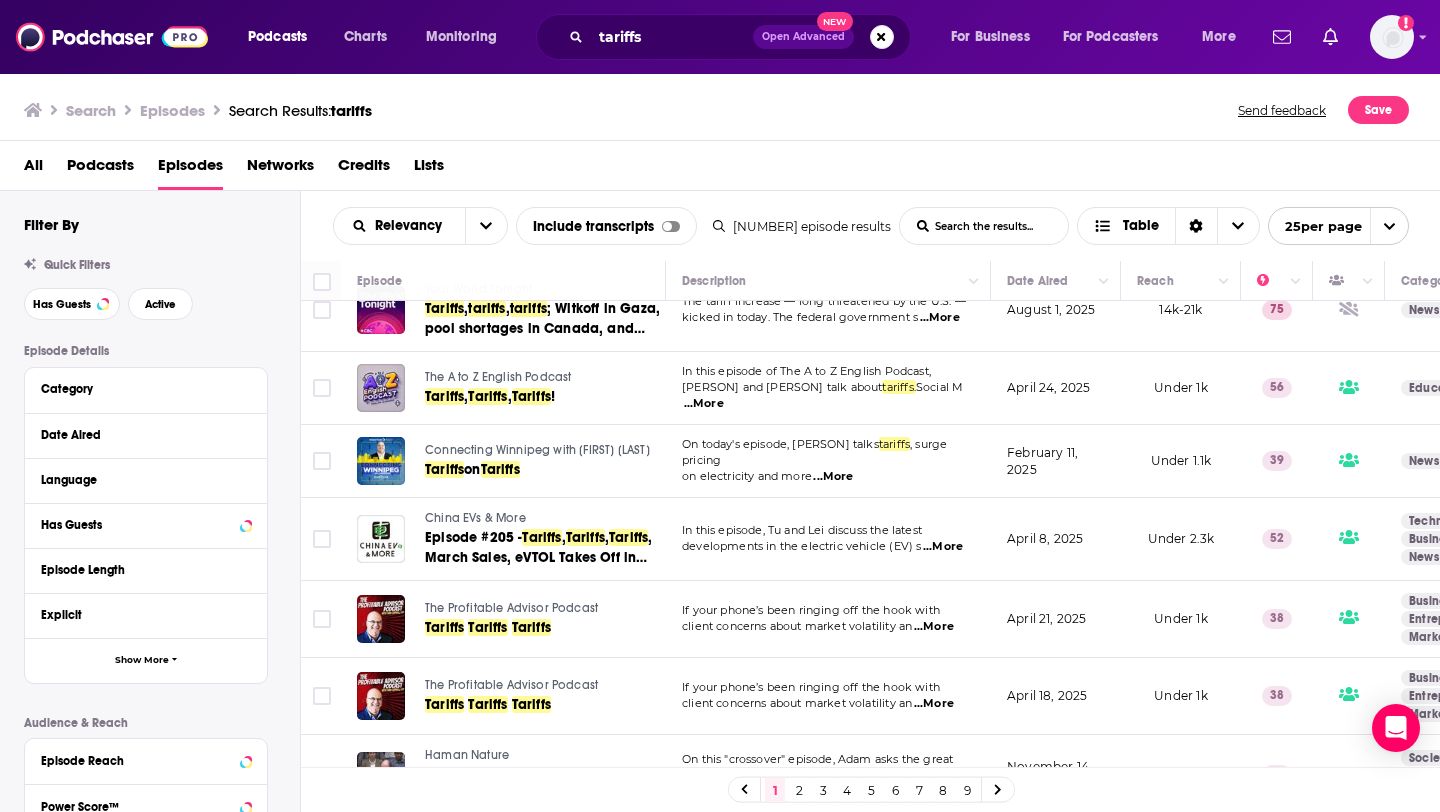 scroll, scrollTop: 1475, scrollLeft: 0, axis: vertical 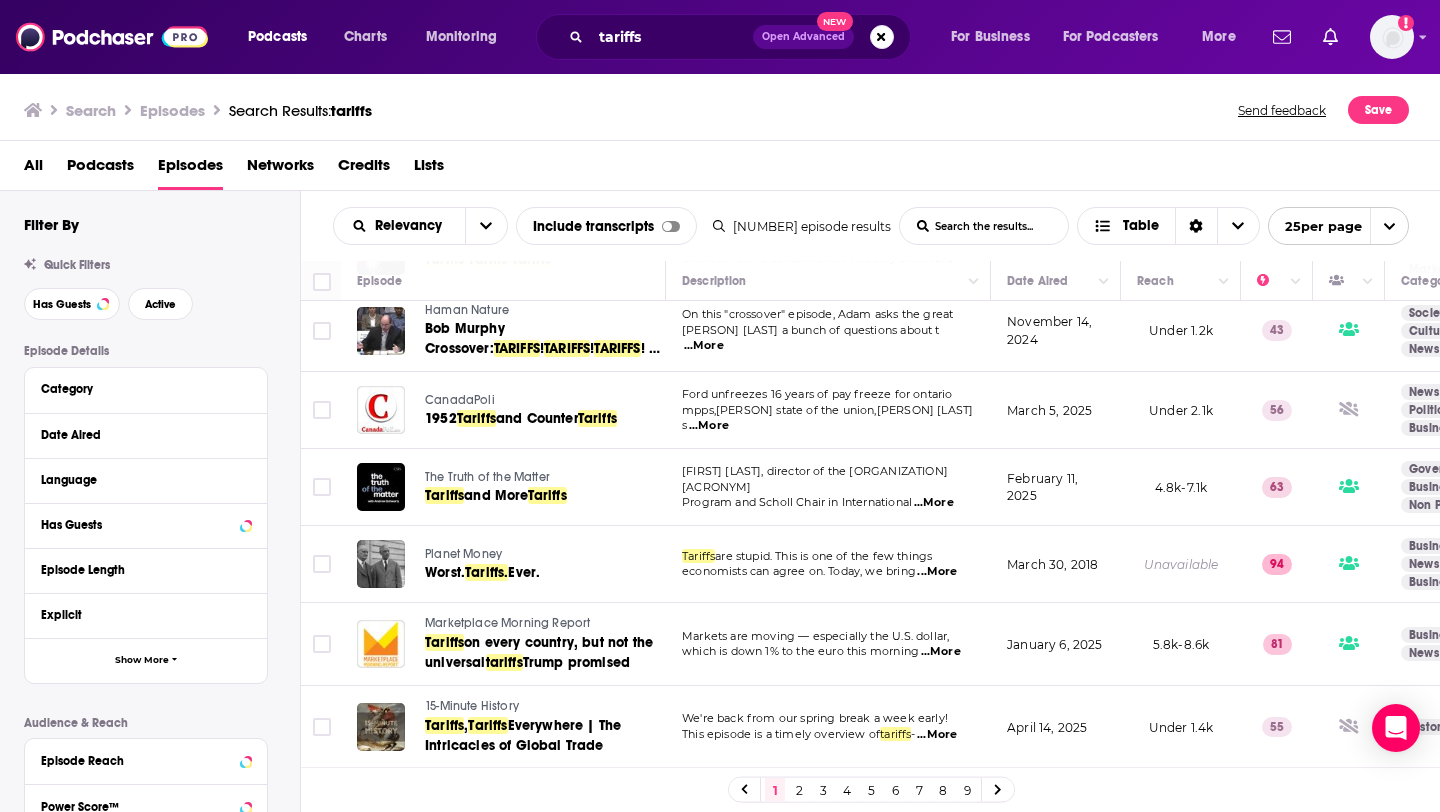 click on "2" at bounding box center [799, 790] 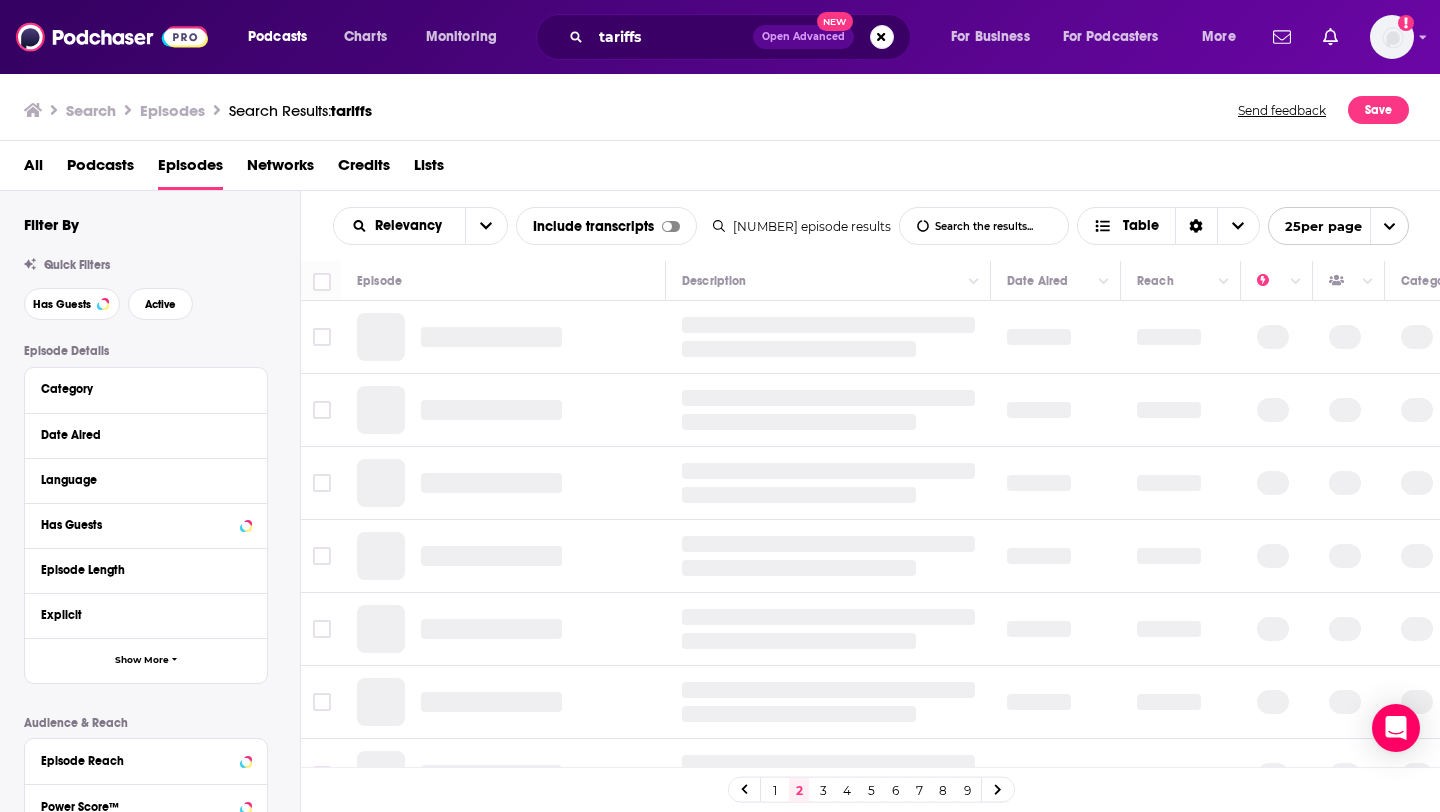 scroll, scrollTop: 1358, scrollLeft: 0, axis: vertical 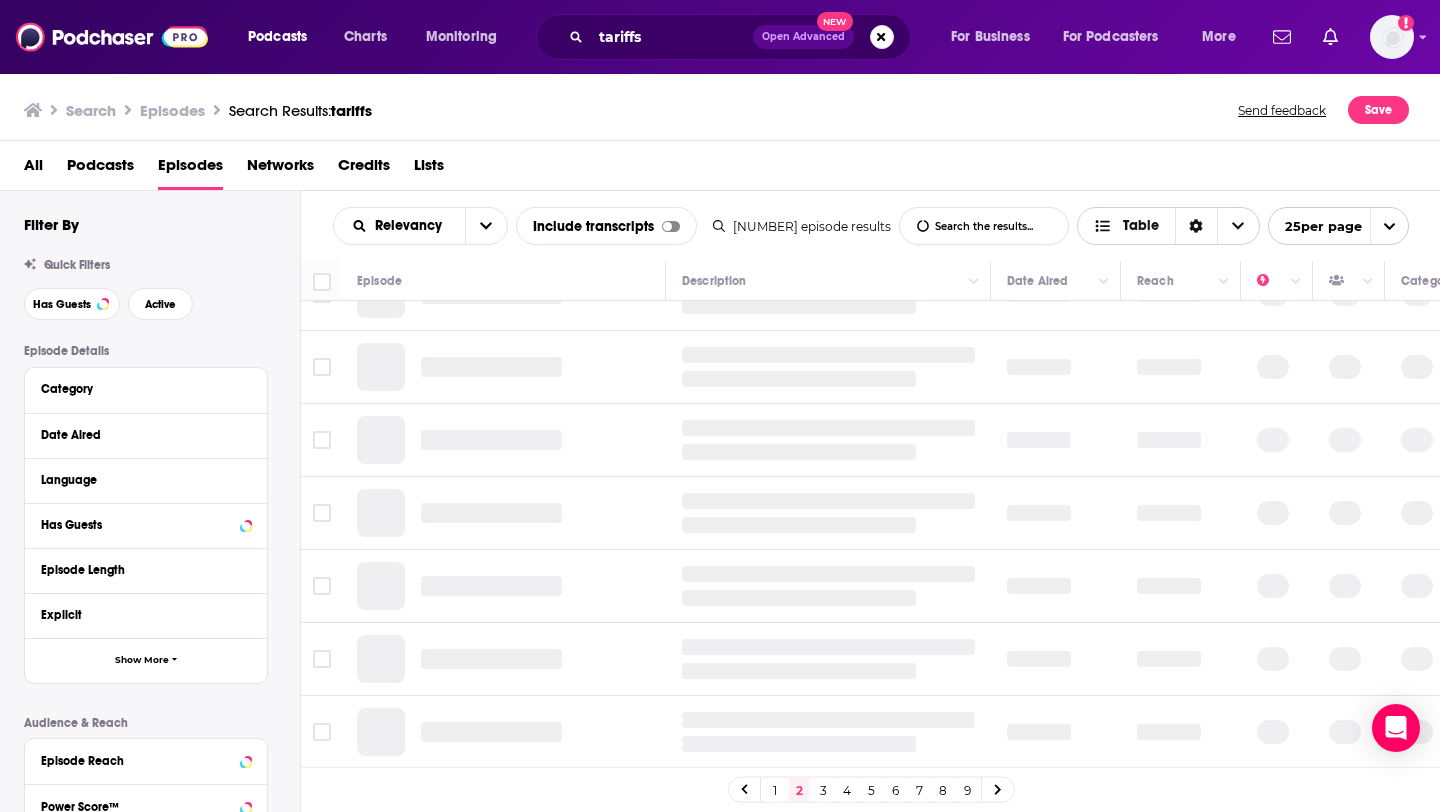 click at bounding box center (1196, 226) 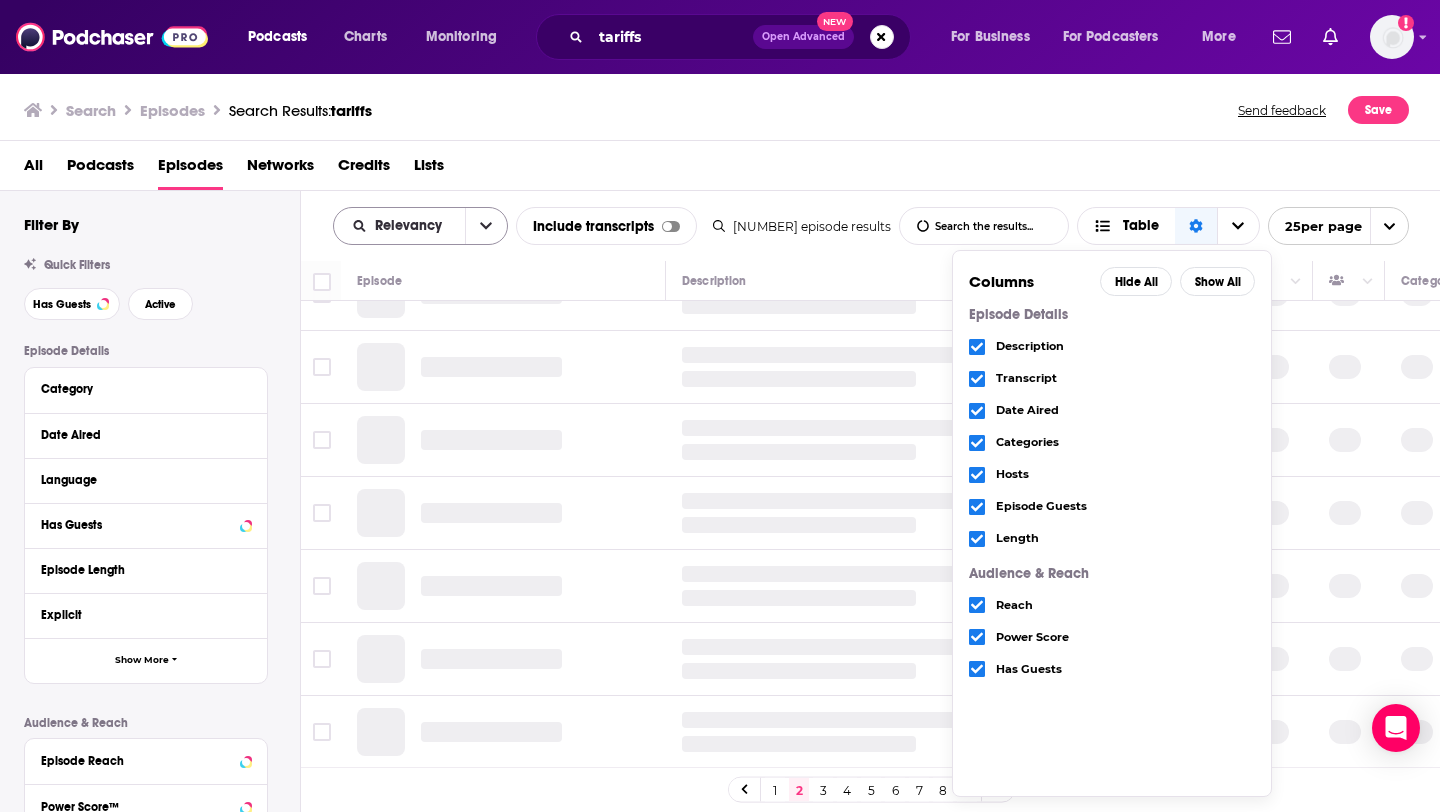 click at bounding box center (486, 226) 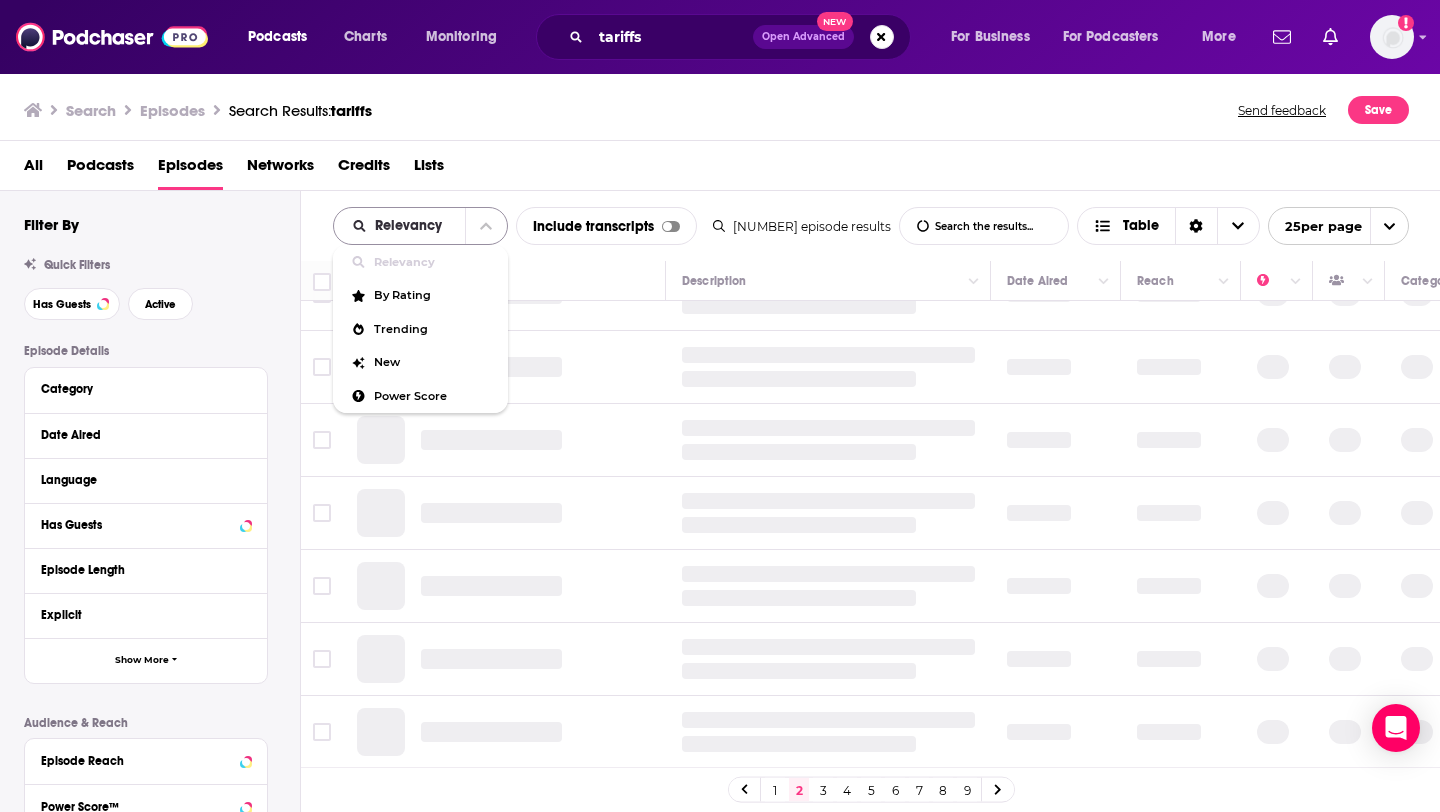 click at bounding box center [486, 226] 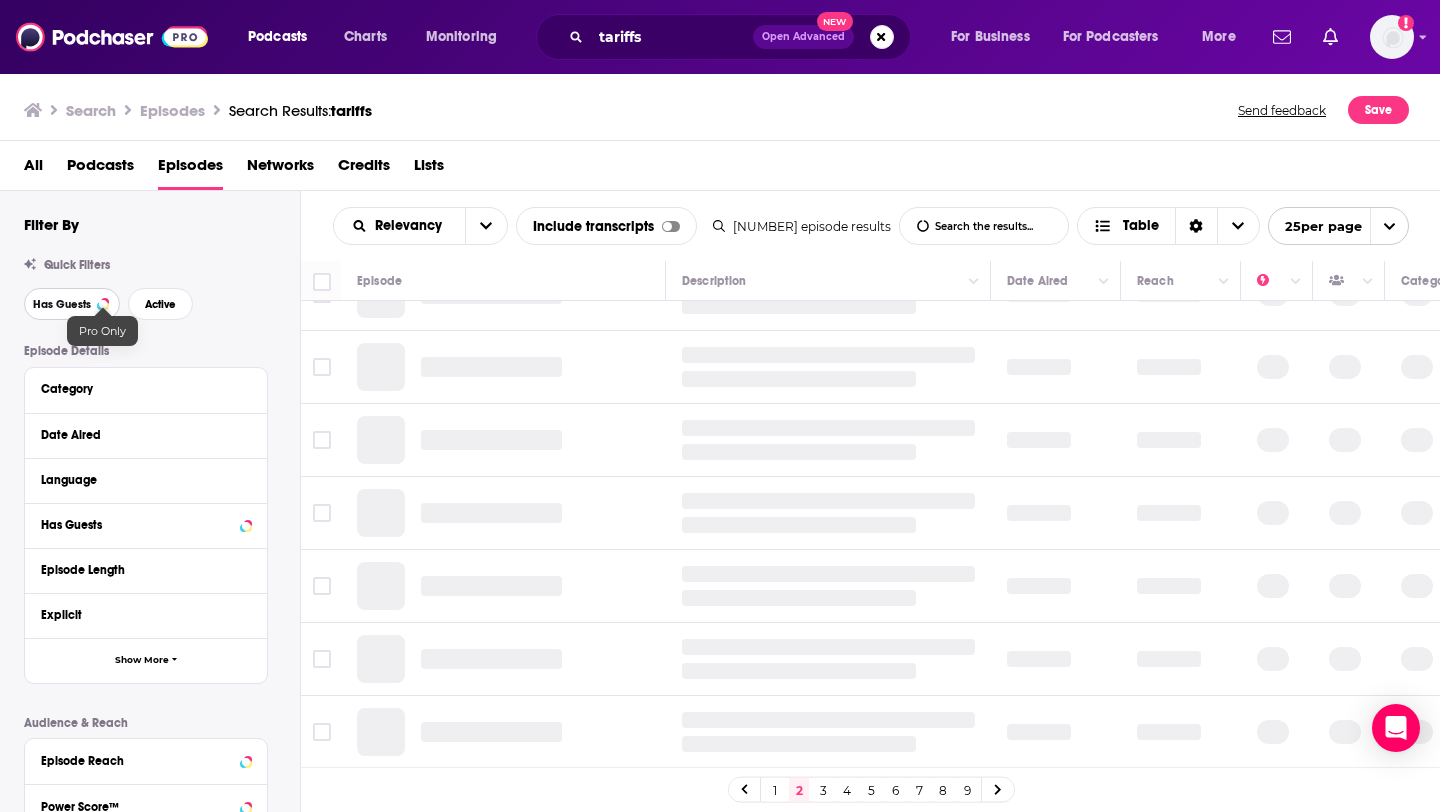 click on "Has Guests" at bounding box center [62, 304] 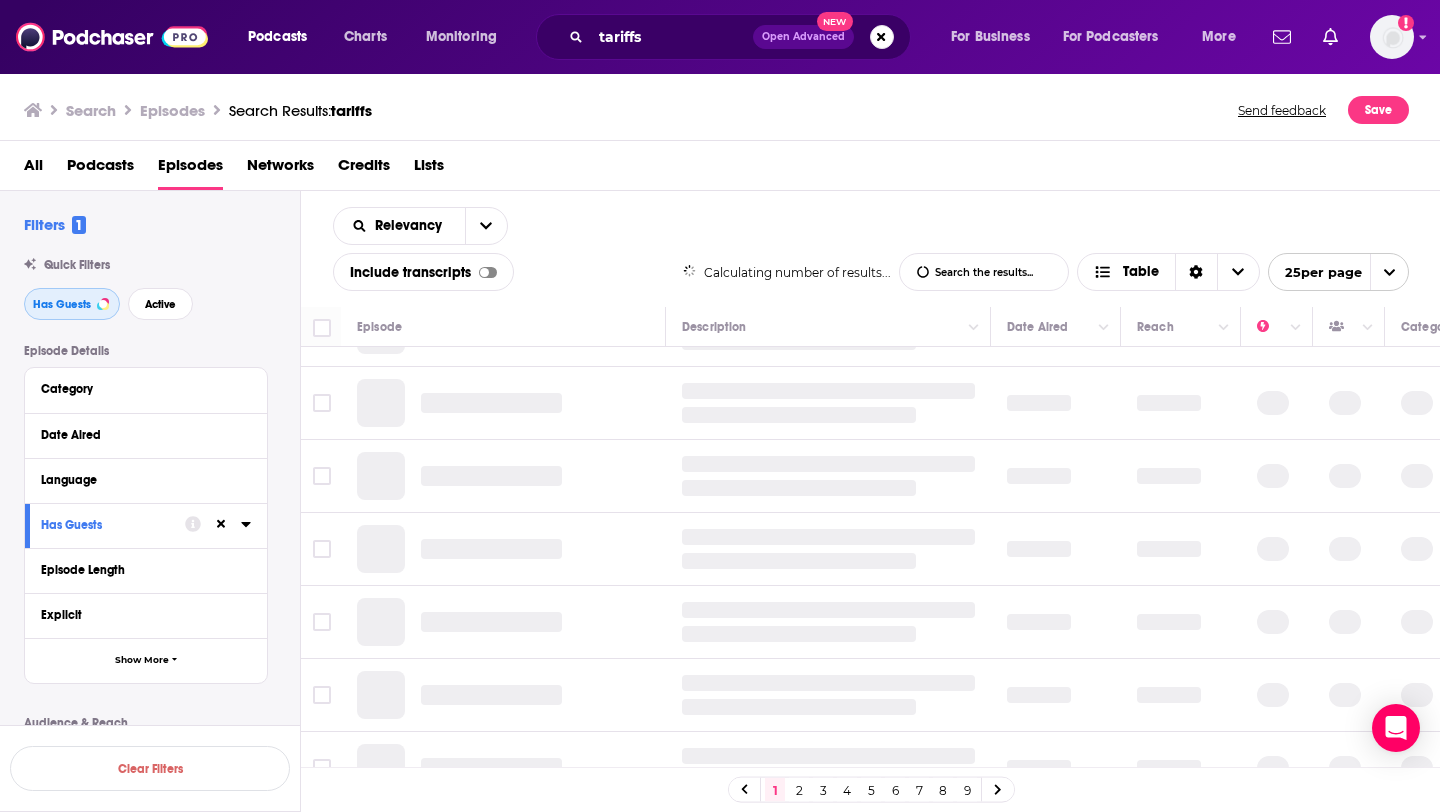 scroll, scrollTop: 0, scrollLeft: 0, axis: both 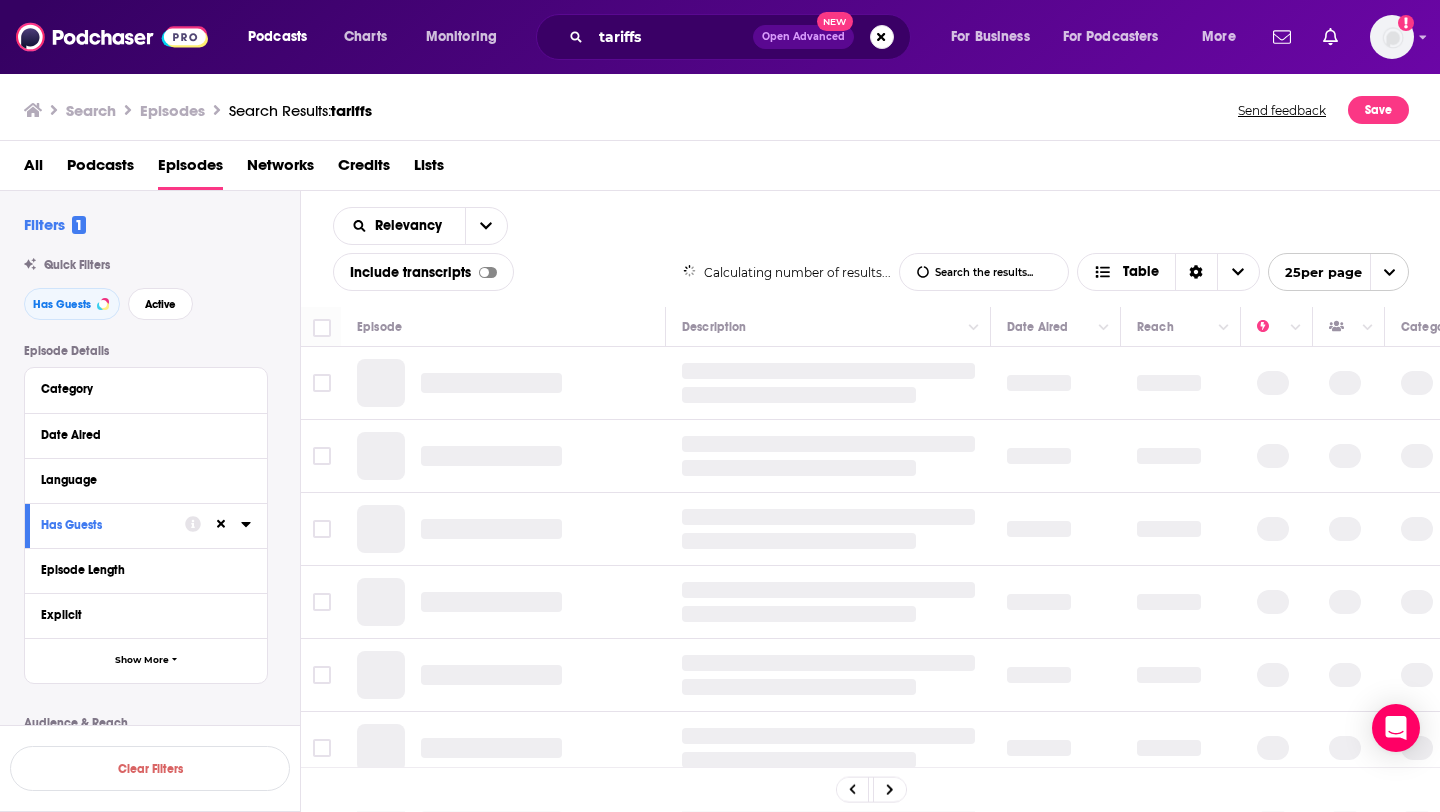 click on "Language" at bounding box center [146, 480] 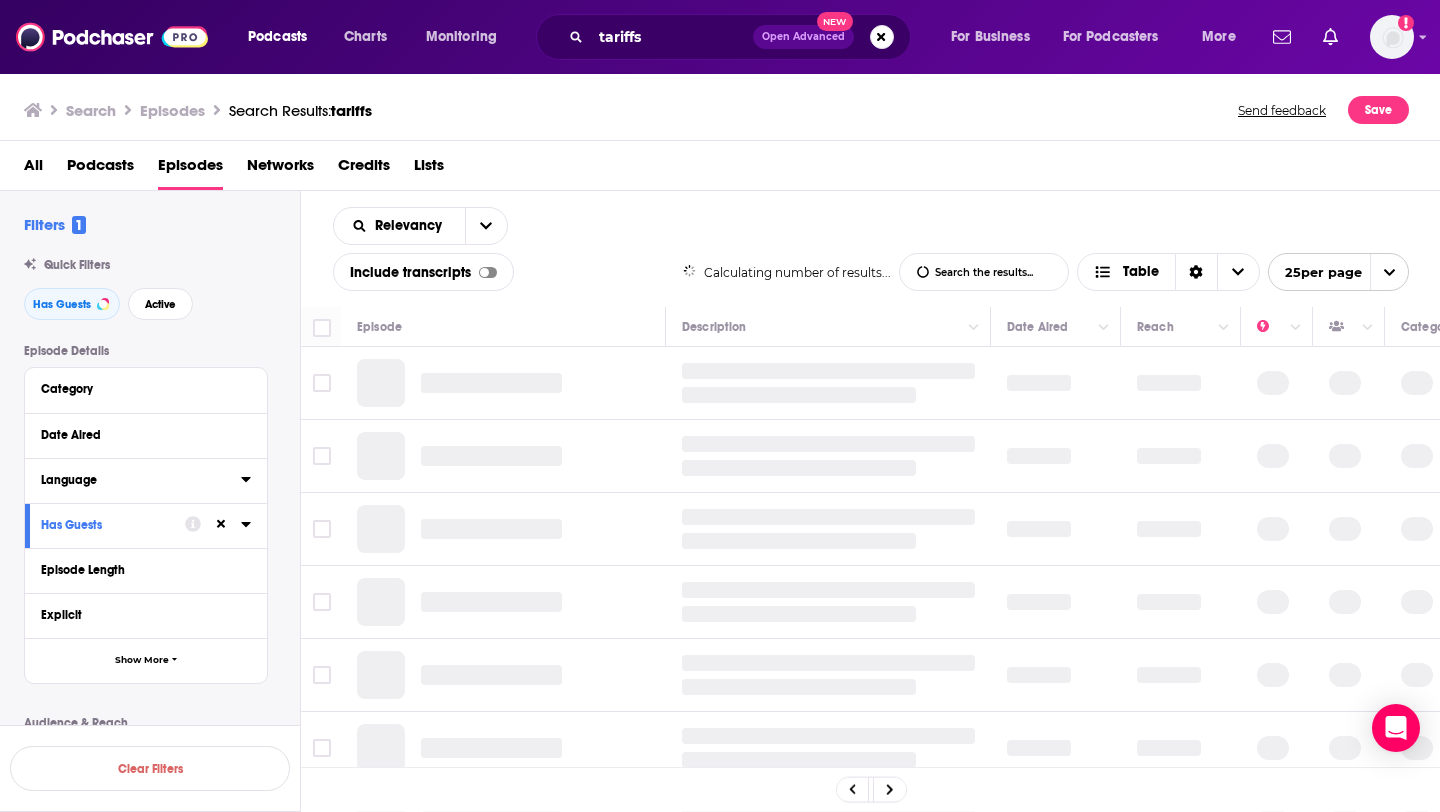 click 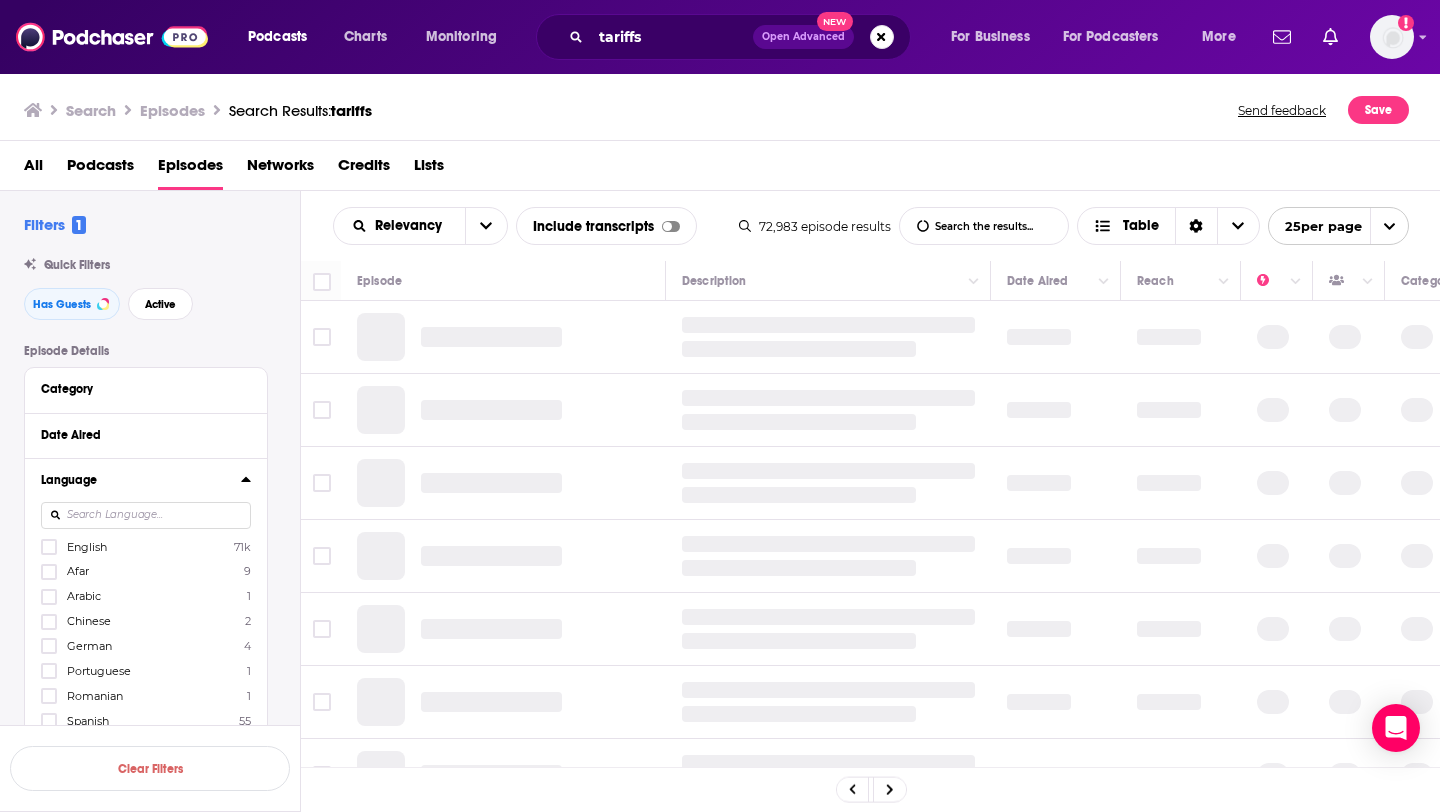 click on "English 71k" at bounding box center [146, 546] 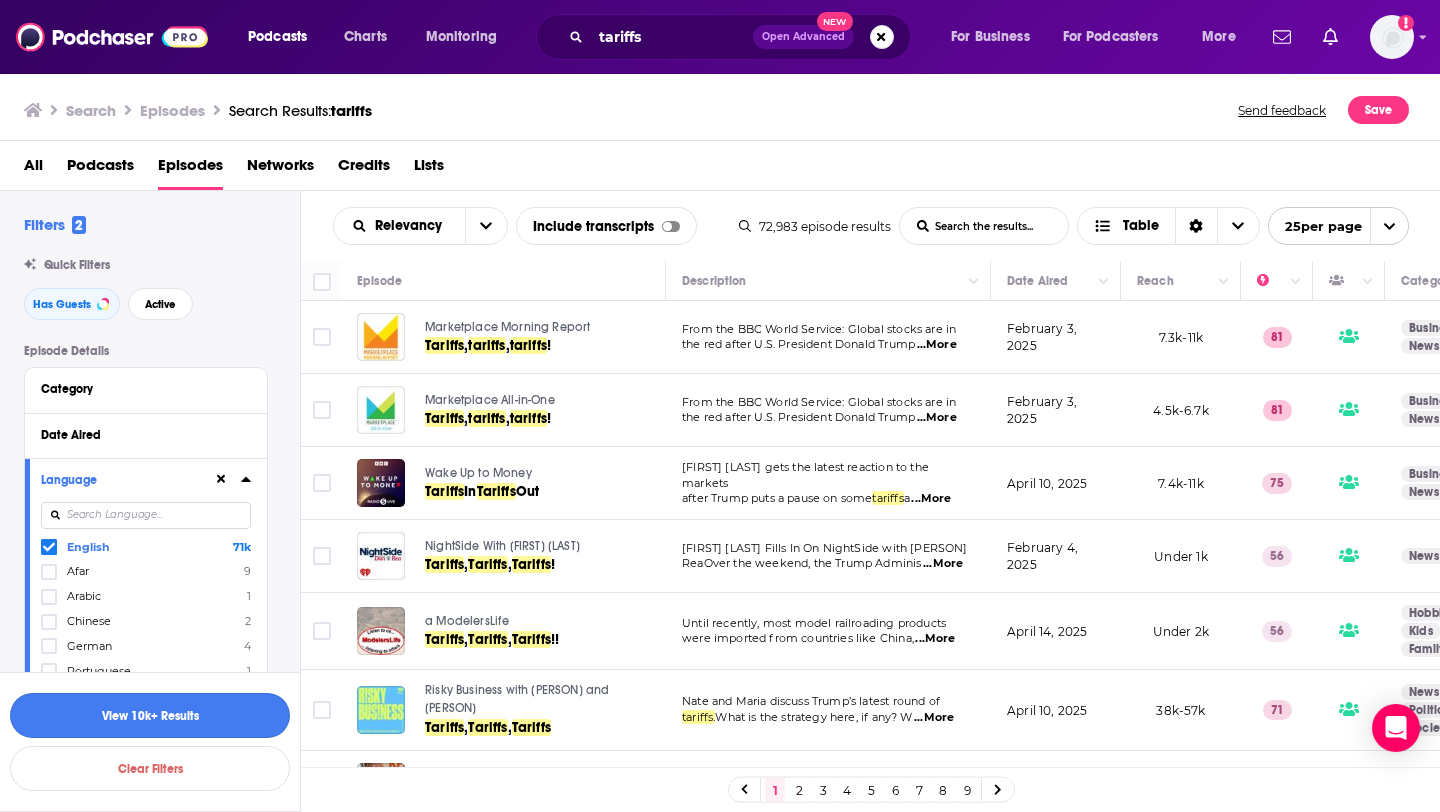 click on "View 10k+ Results" at bounding box center [150, 715] 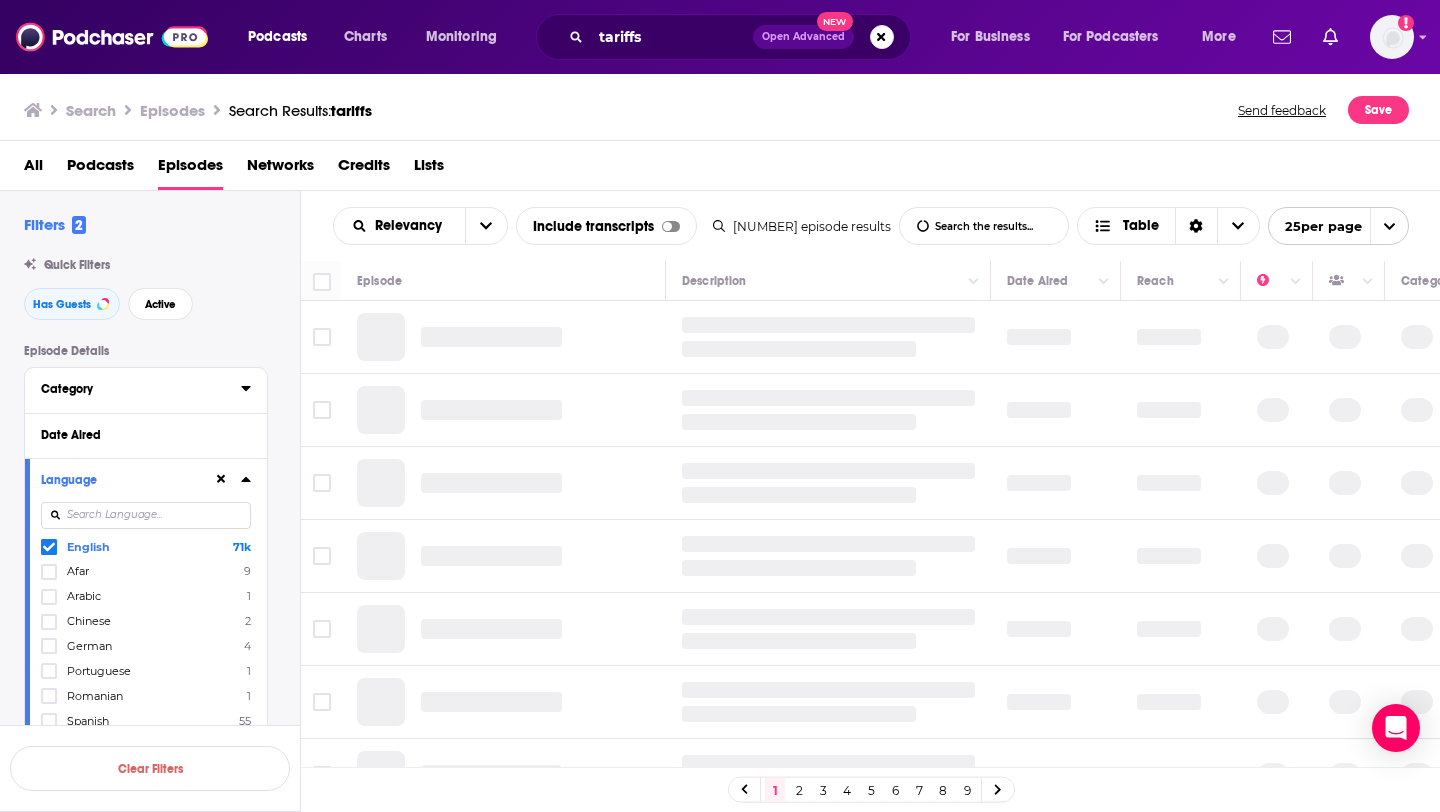 click 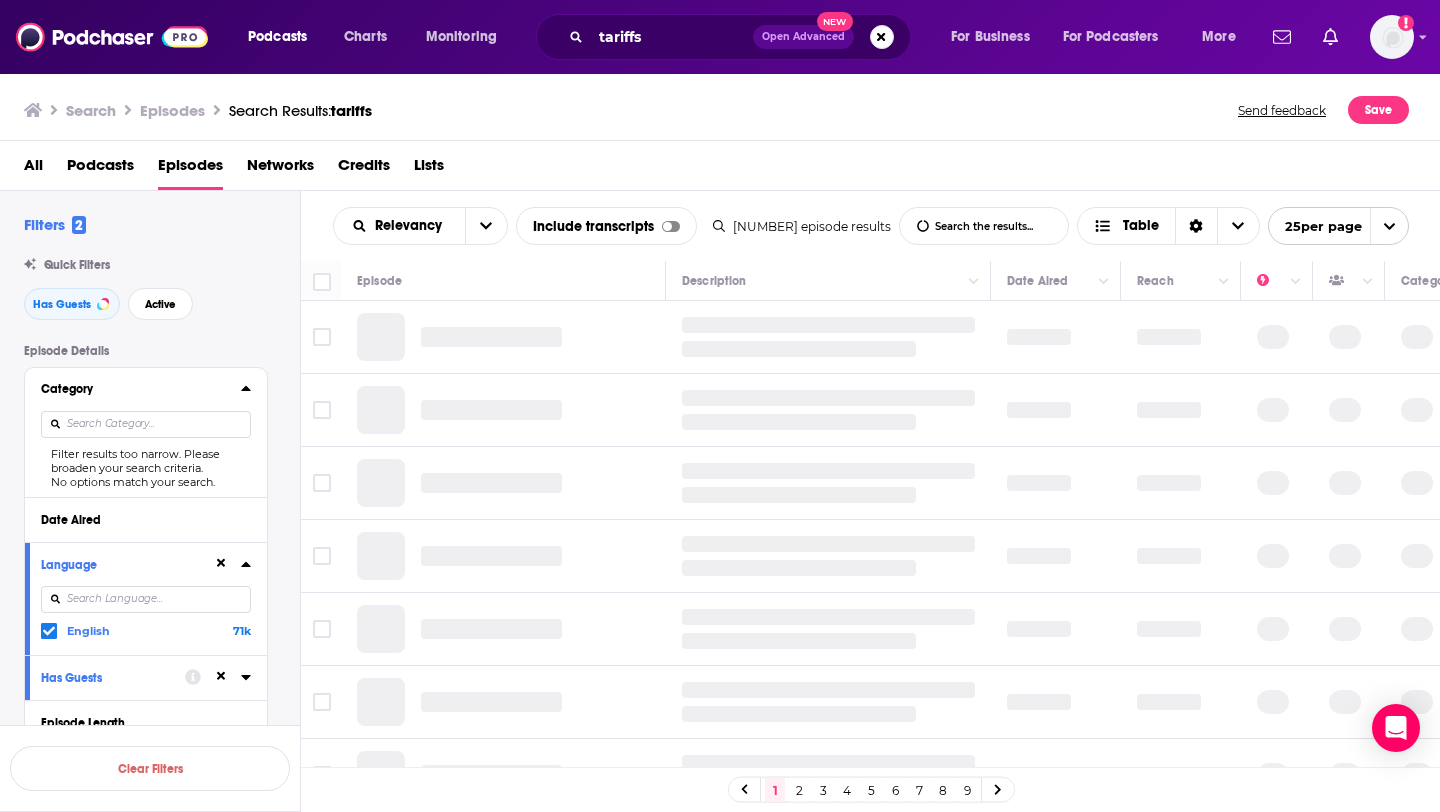 click 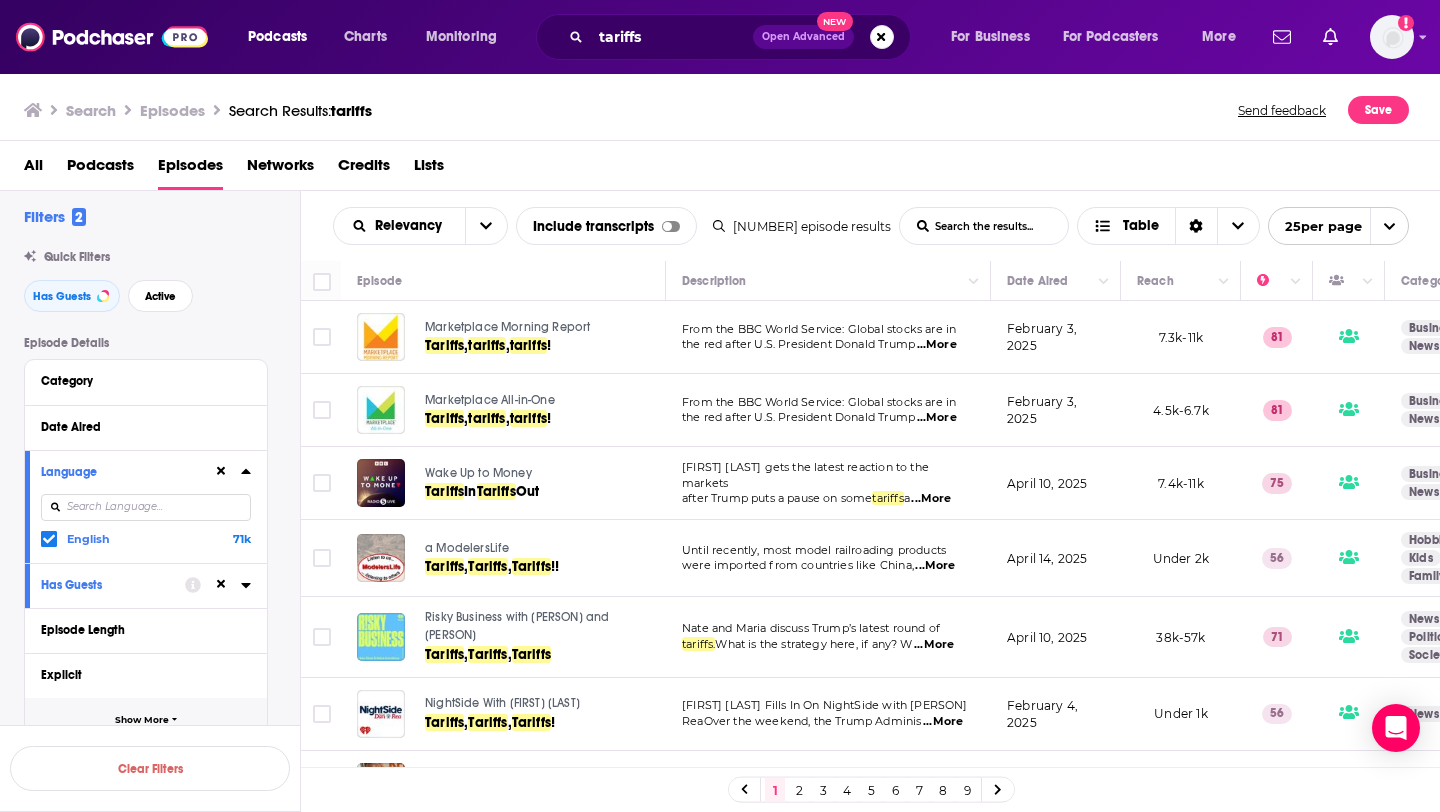 scroll, scrollTop: 0, scrollLeft: 0, axis: both 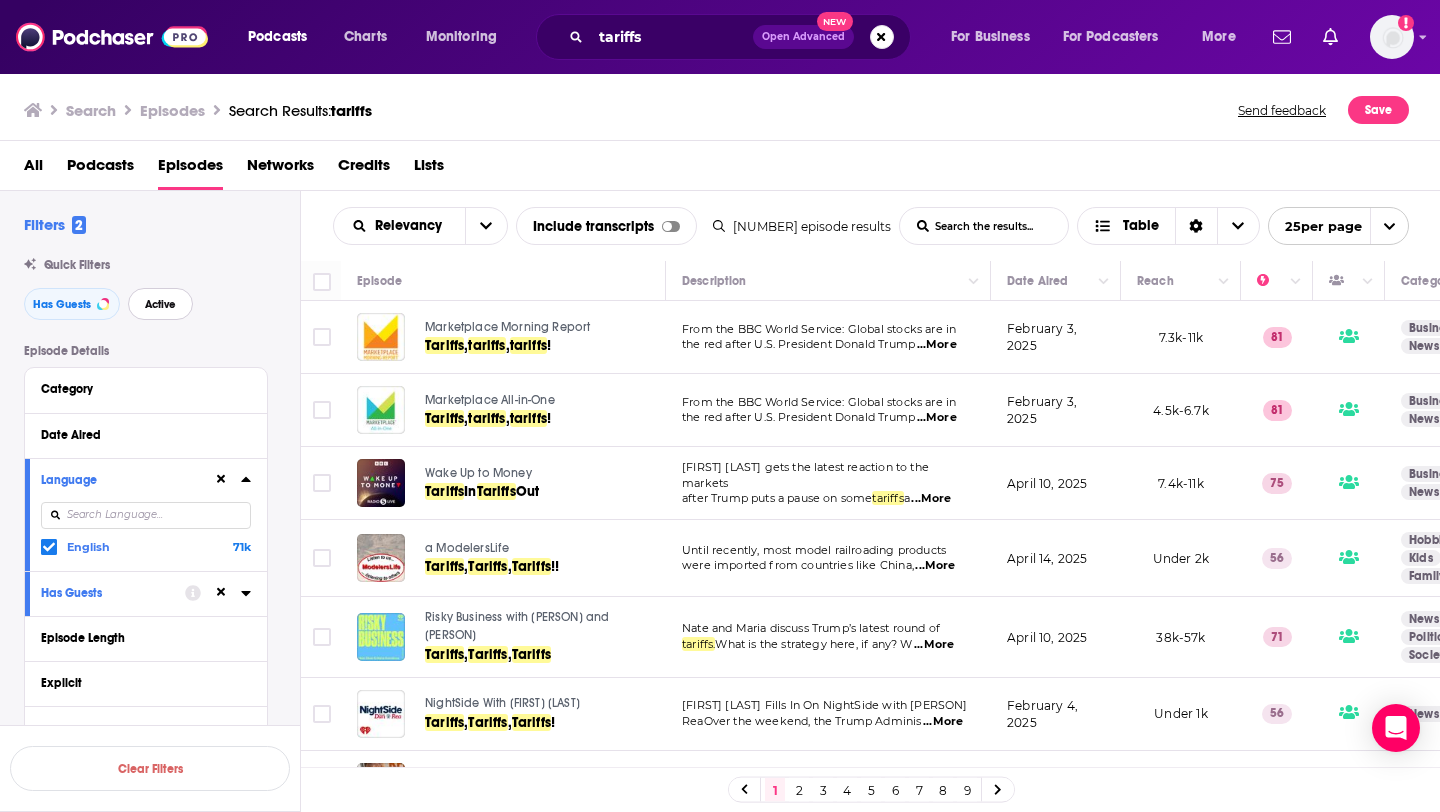 click on "Active" at bounding box center (160, 304) 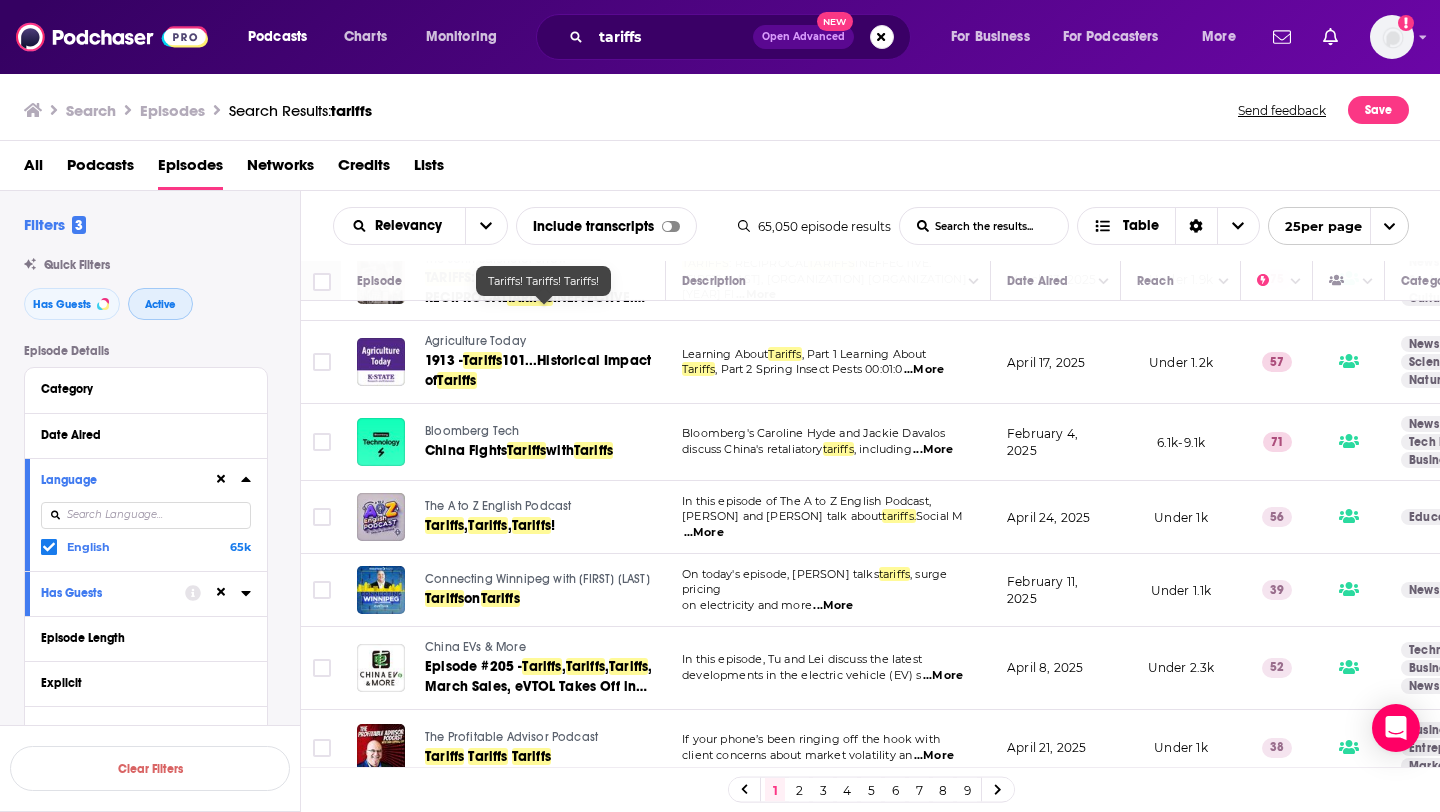 scroll, scrollTop: 740, scrollLeft: 0, axis: vertical 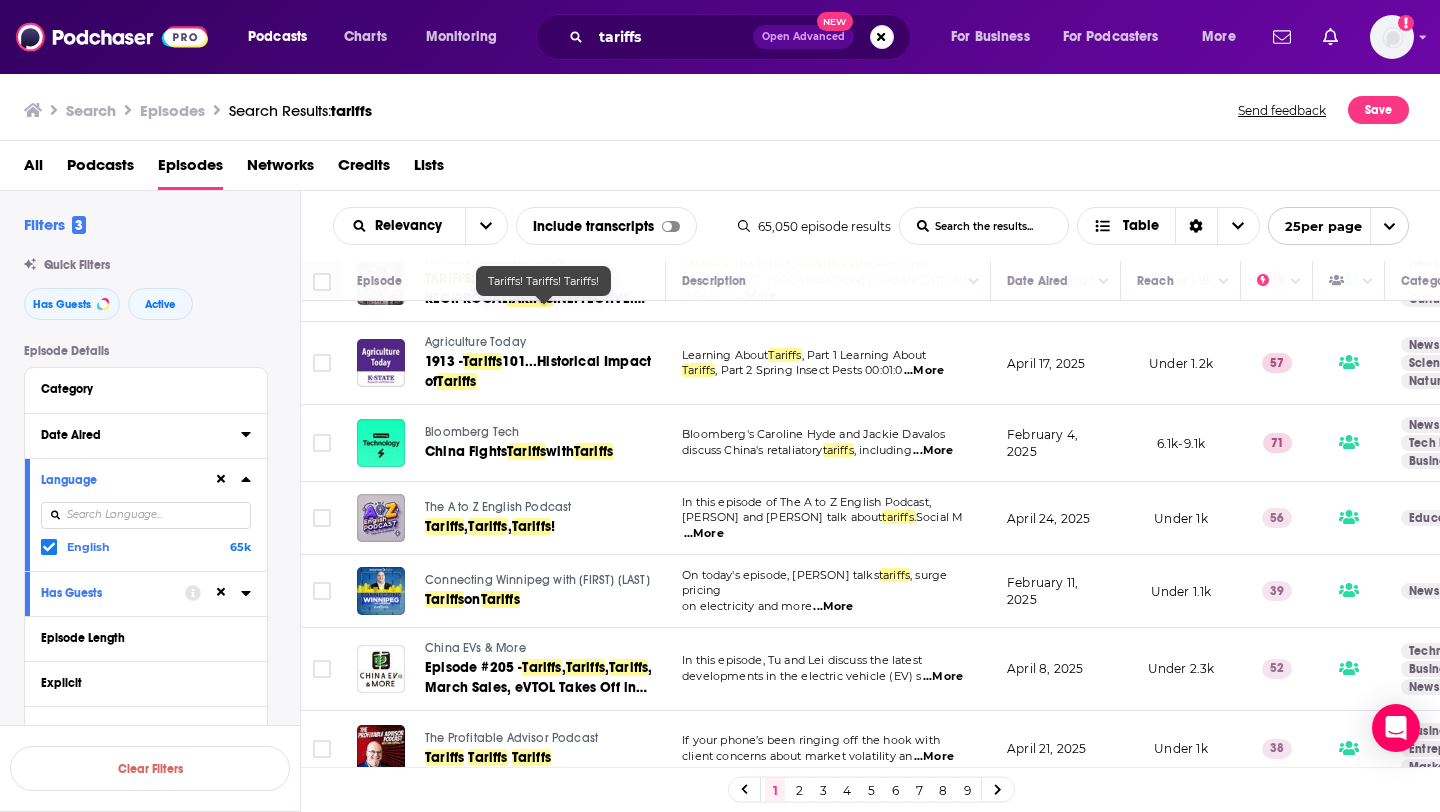 click 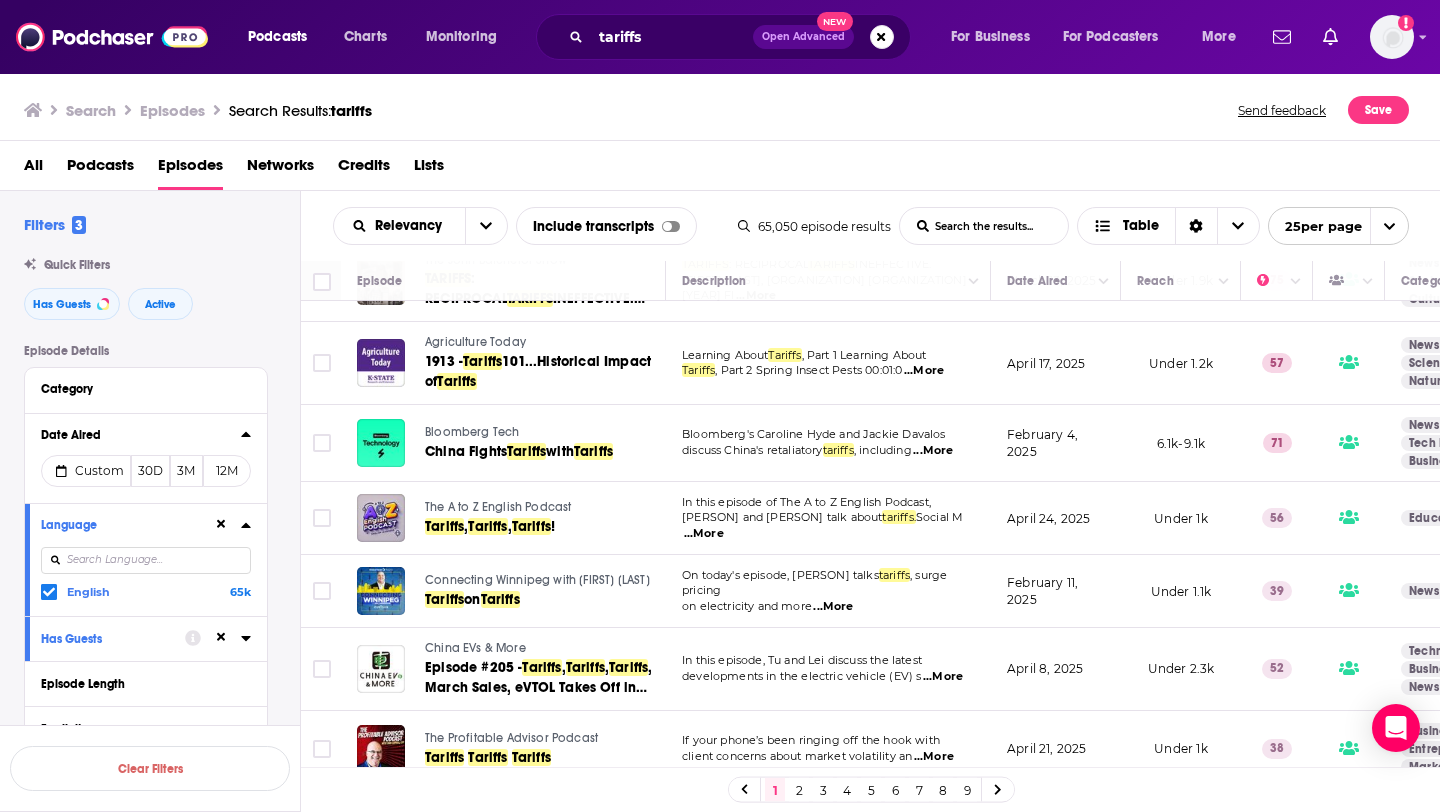 click 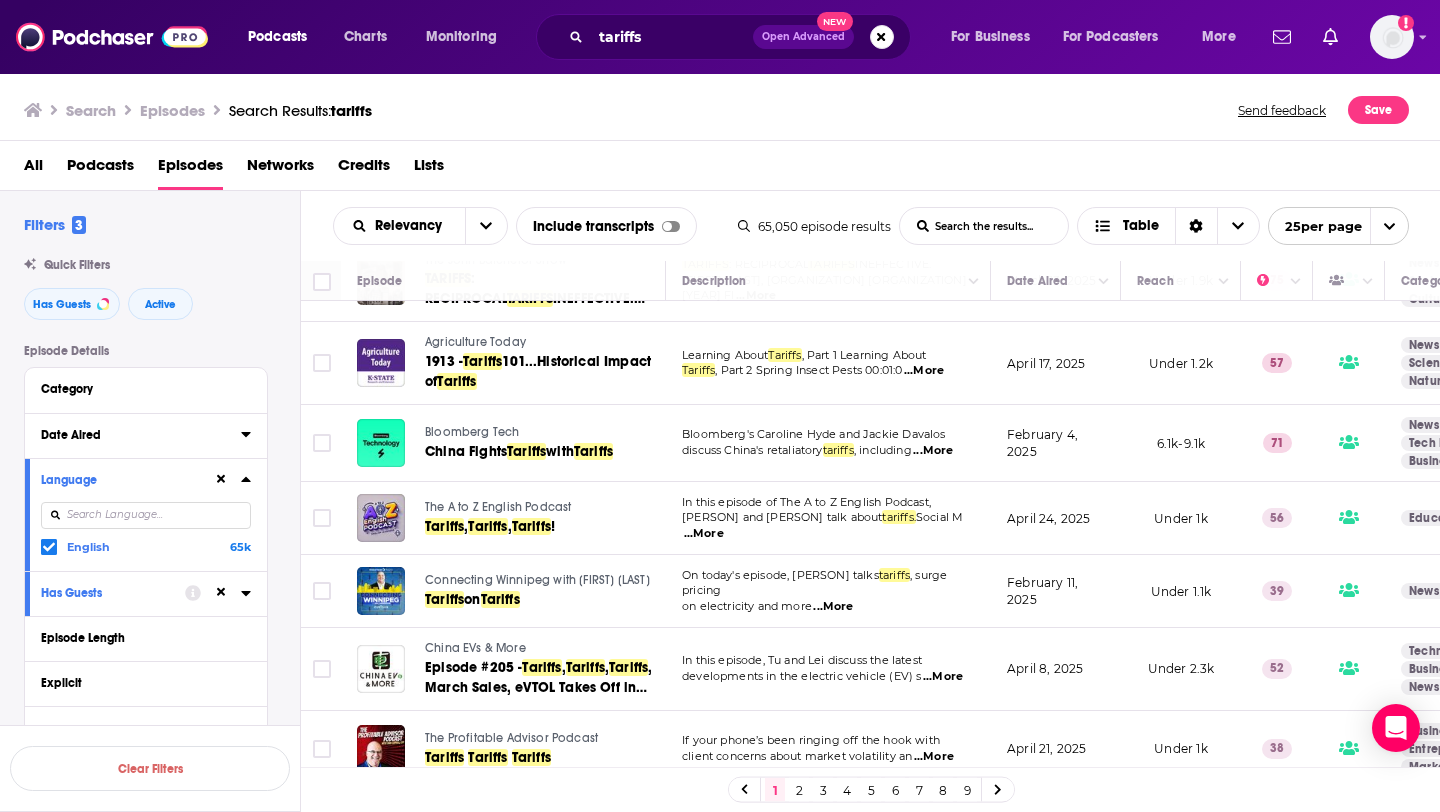 click 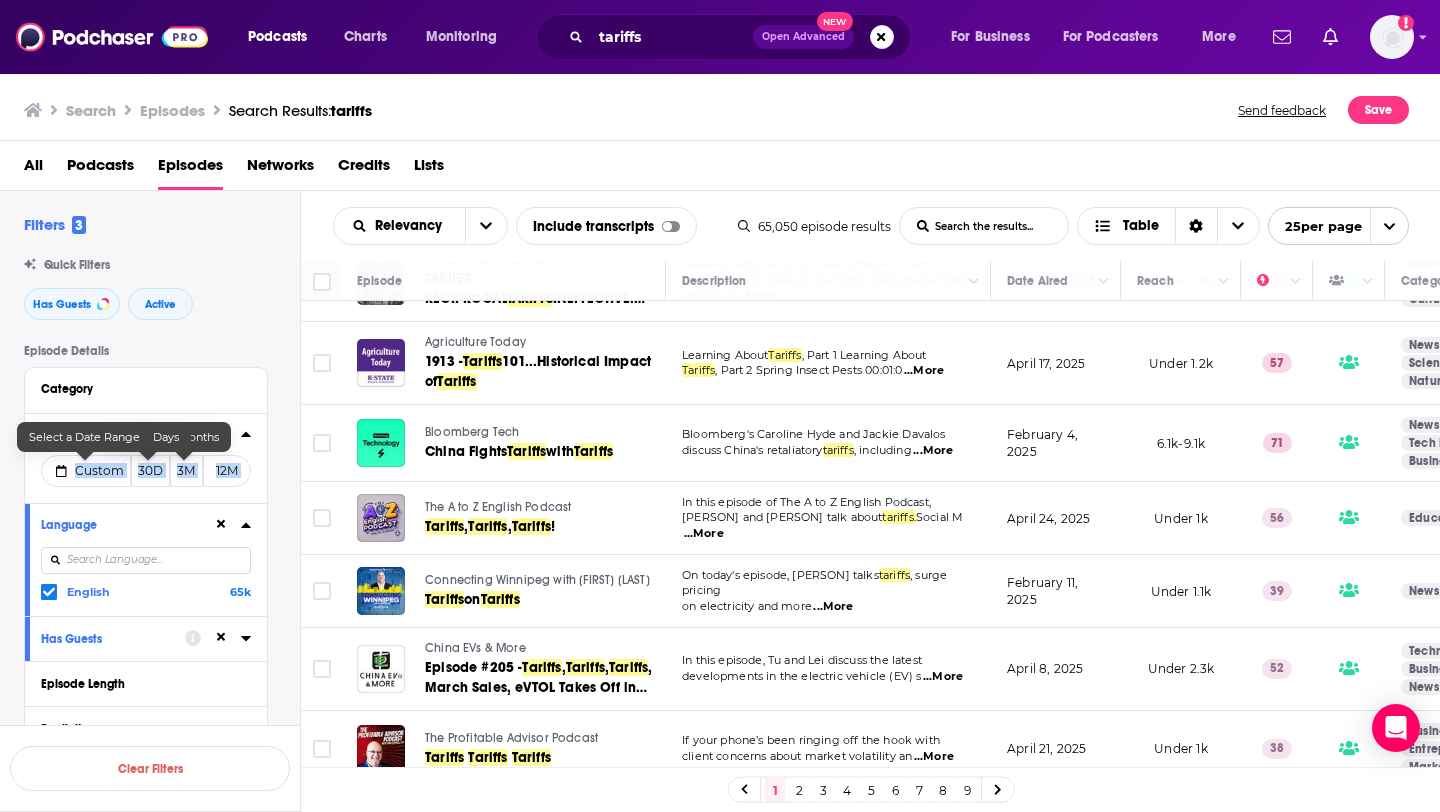 click on "Custom" at bounding box center [86, 471] 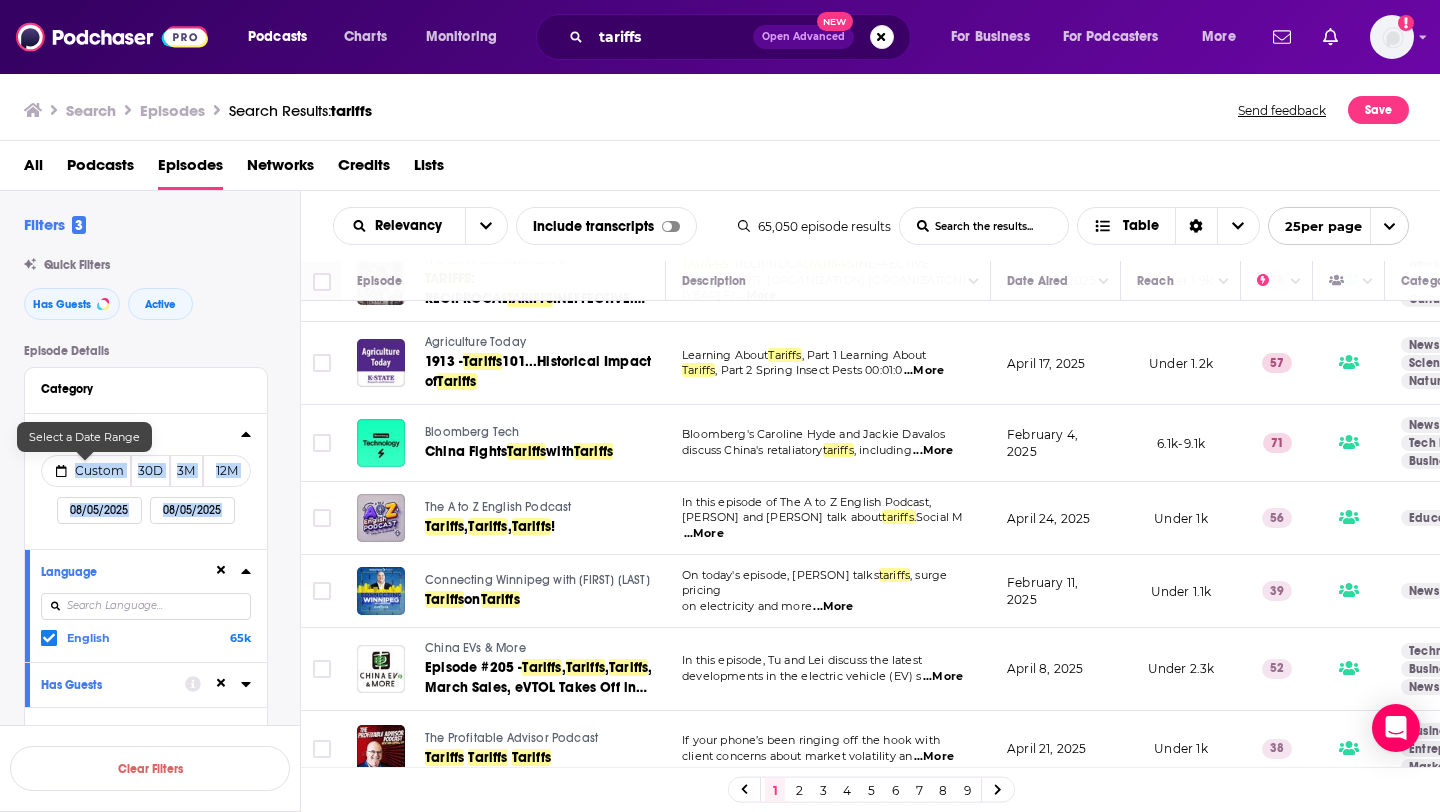 select on "7" 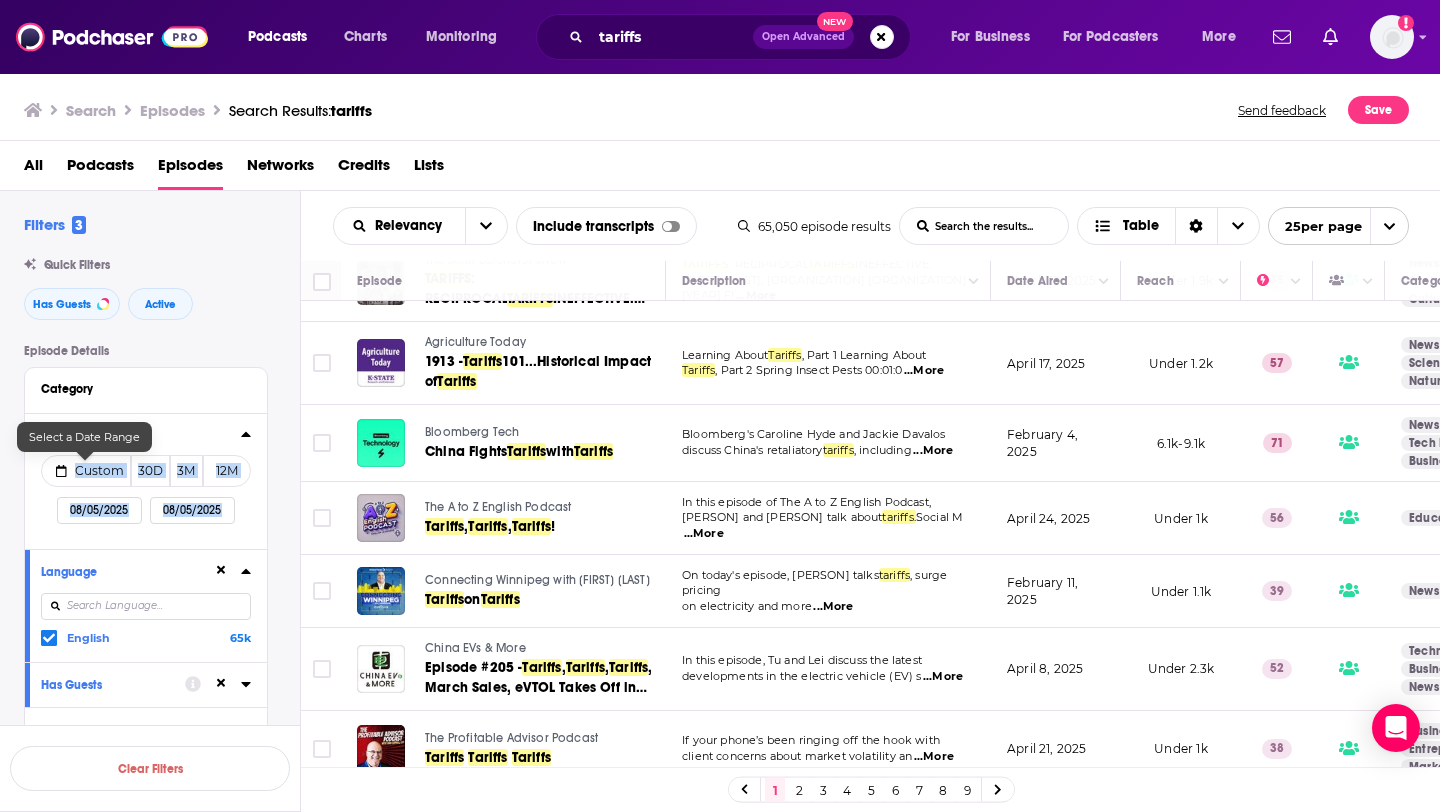 select on "2025" 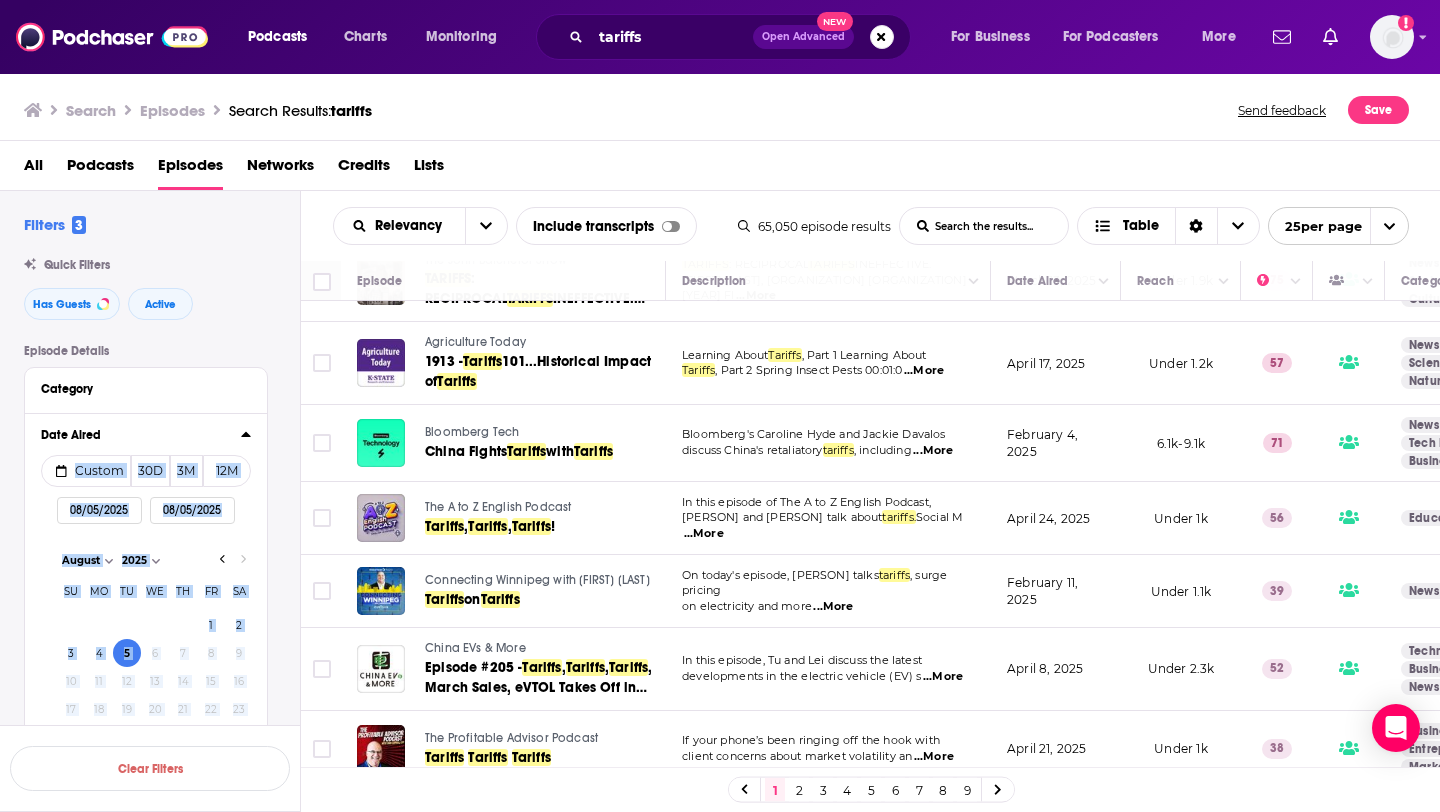 click on "08/05/2025" at bounding box center (99, 510) 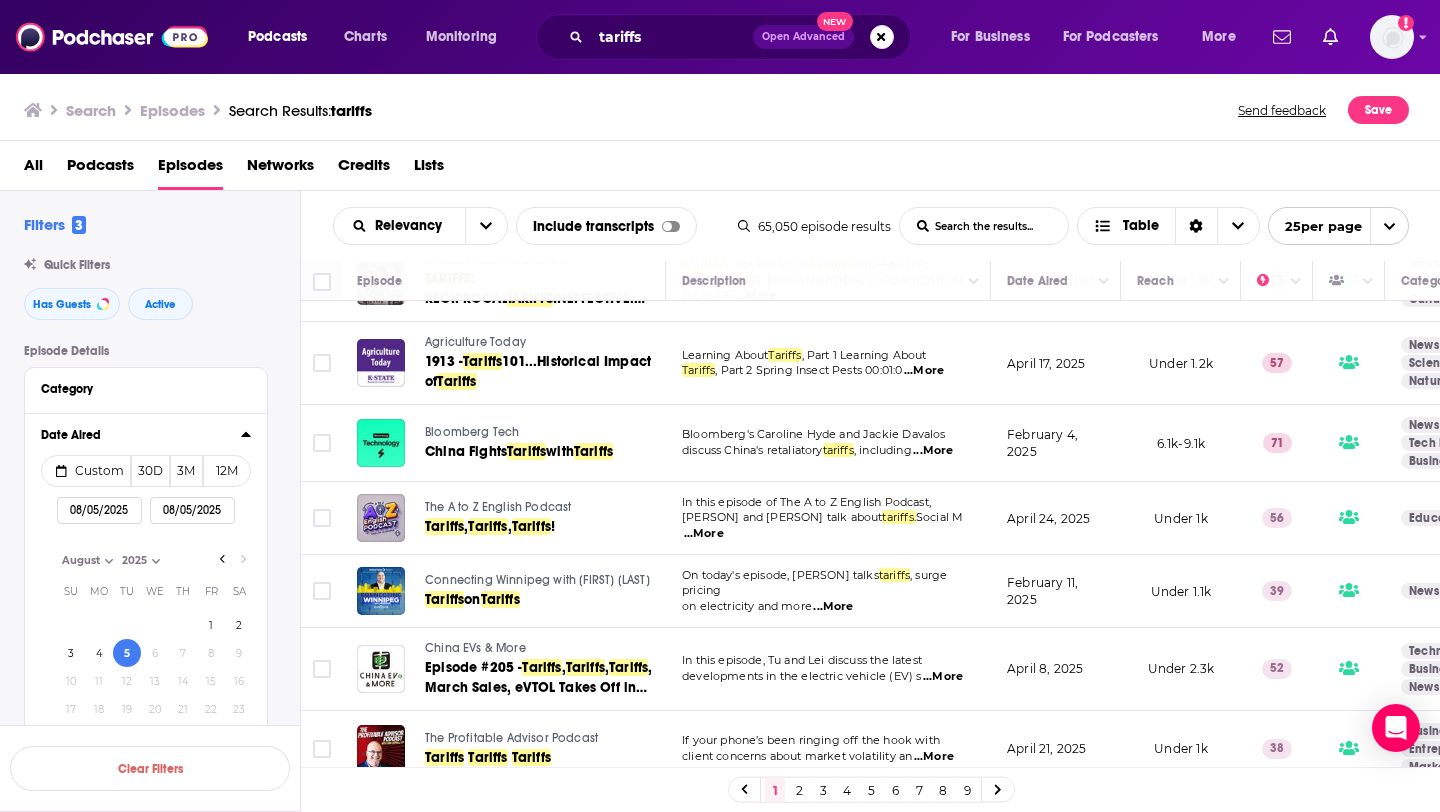 click on "08/05/2025" at bounding box center (192, 510) 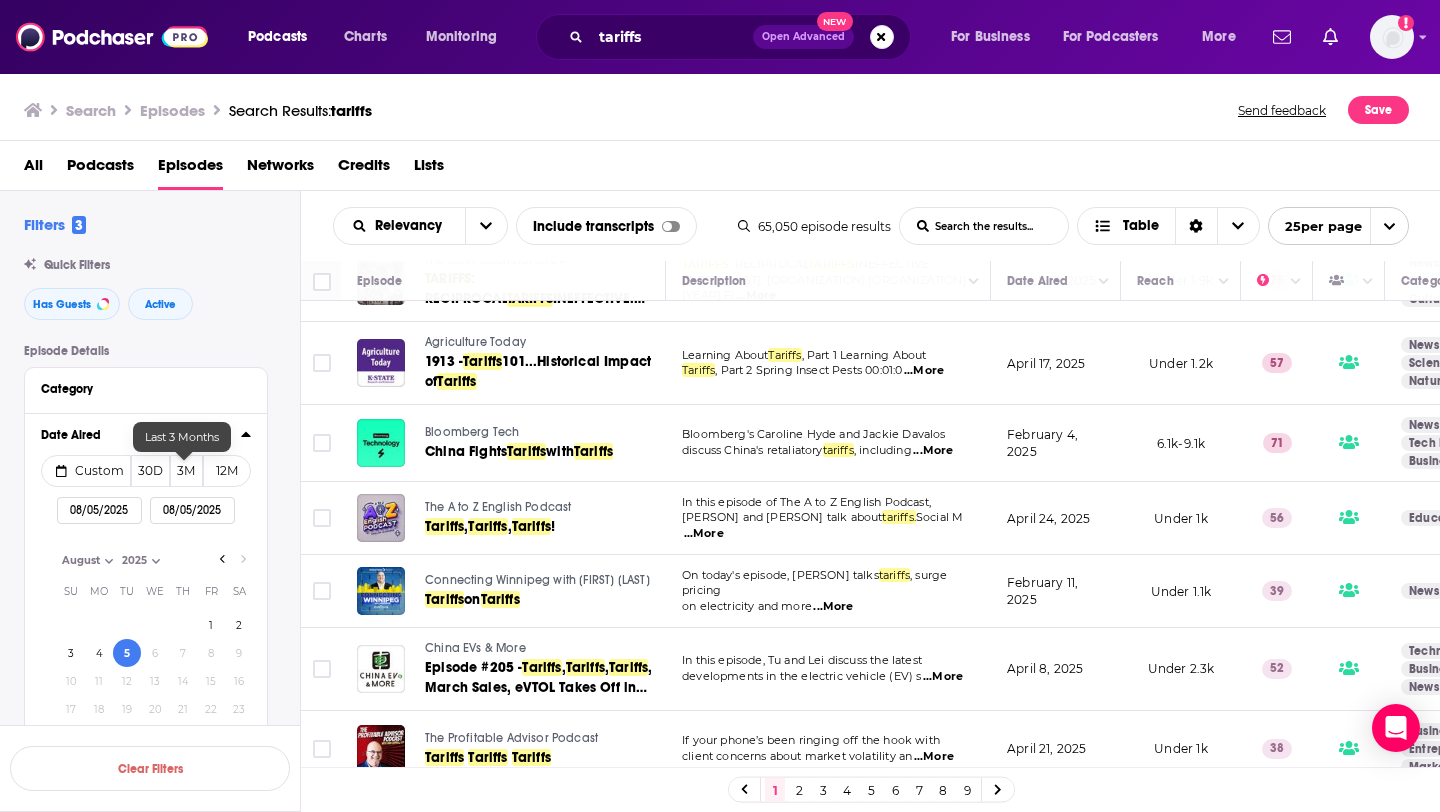 click on "3M" at bounding box center [187, 471] 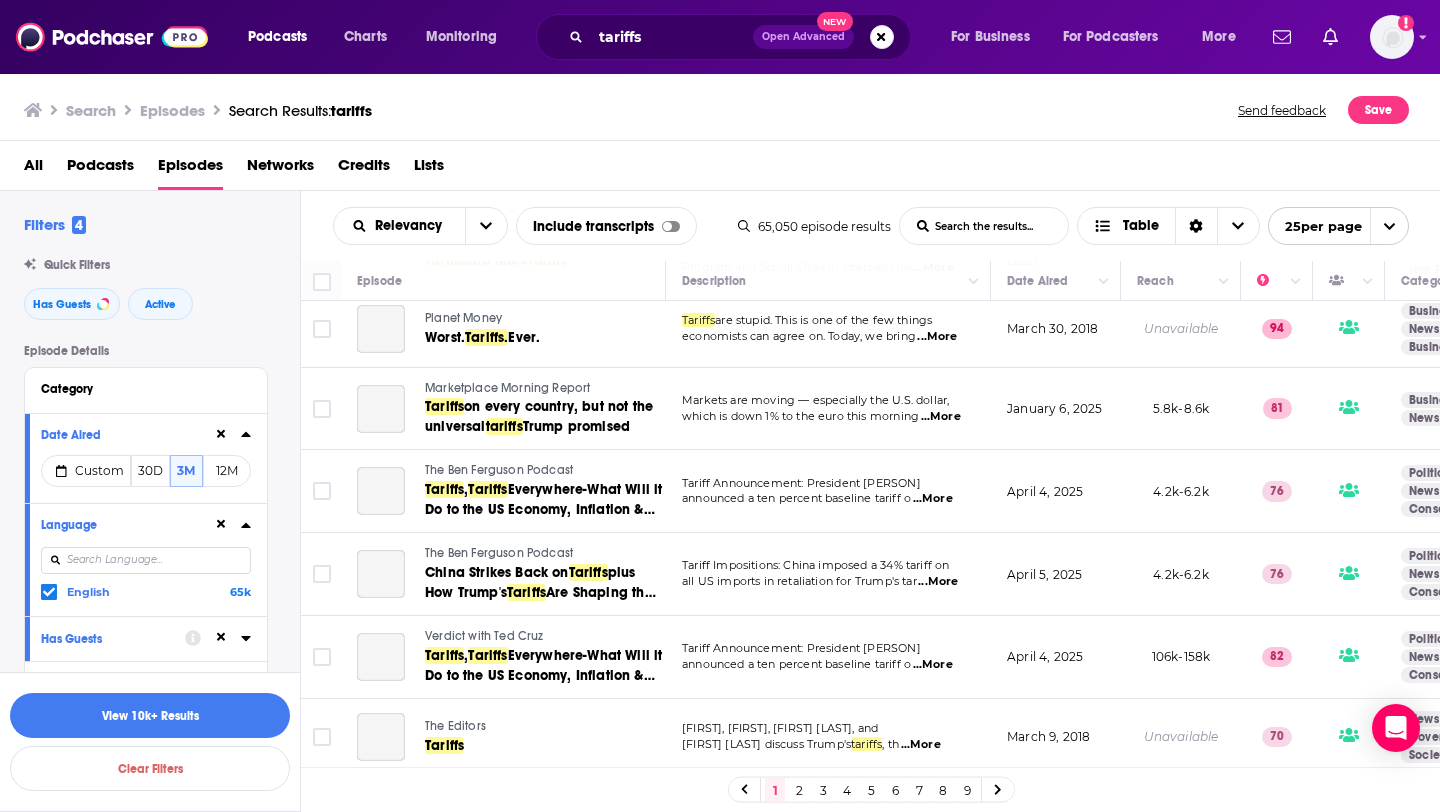 scroll, scrollTop: 1481, scrollLeft: 0, axis: vertical 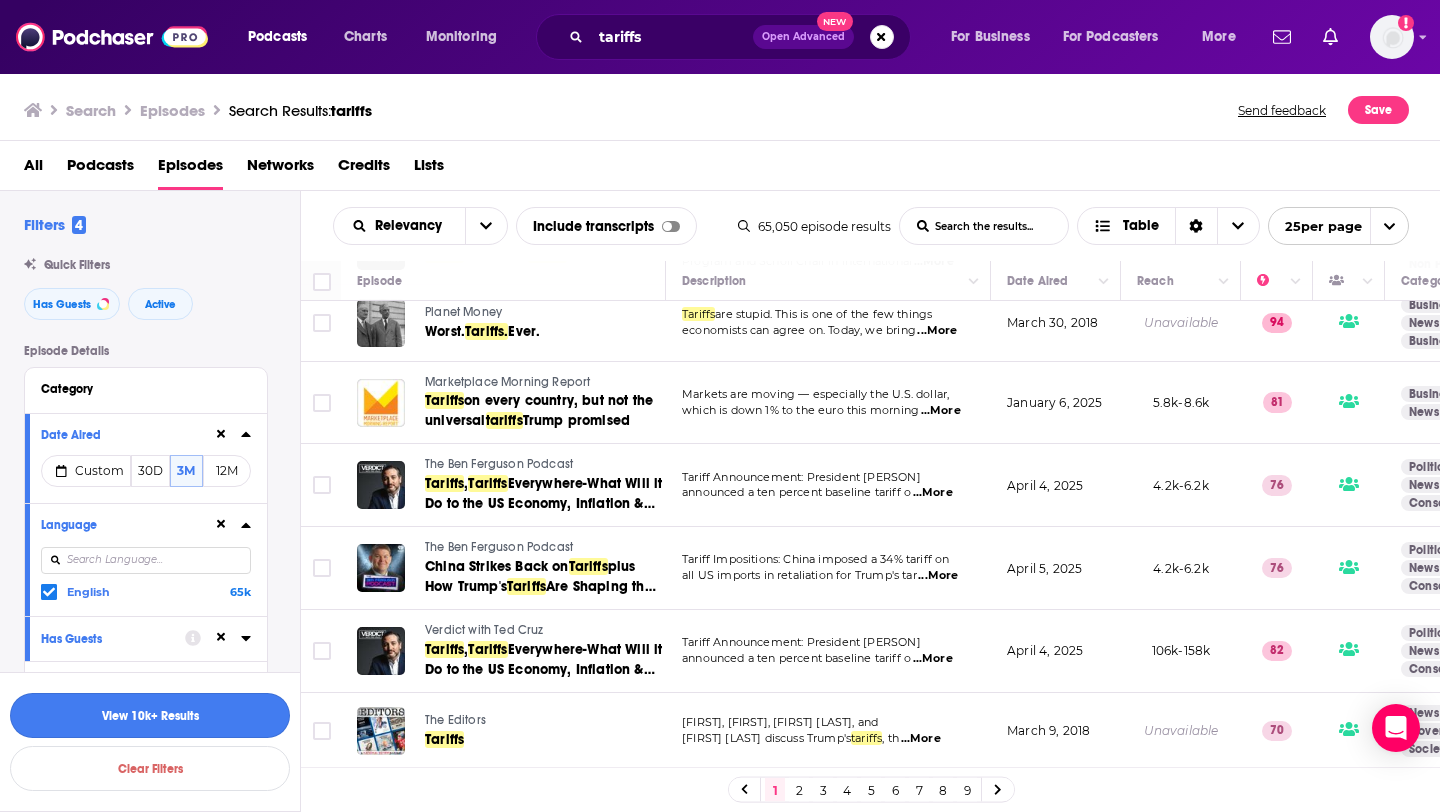 click on "View 10k+ Results" at bounding box center [150, 715] 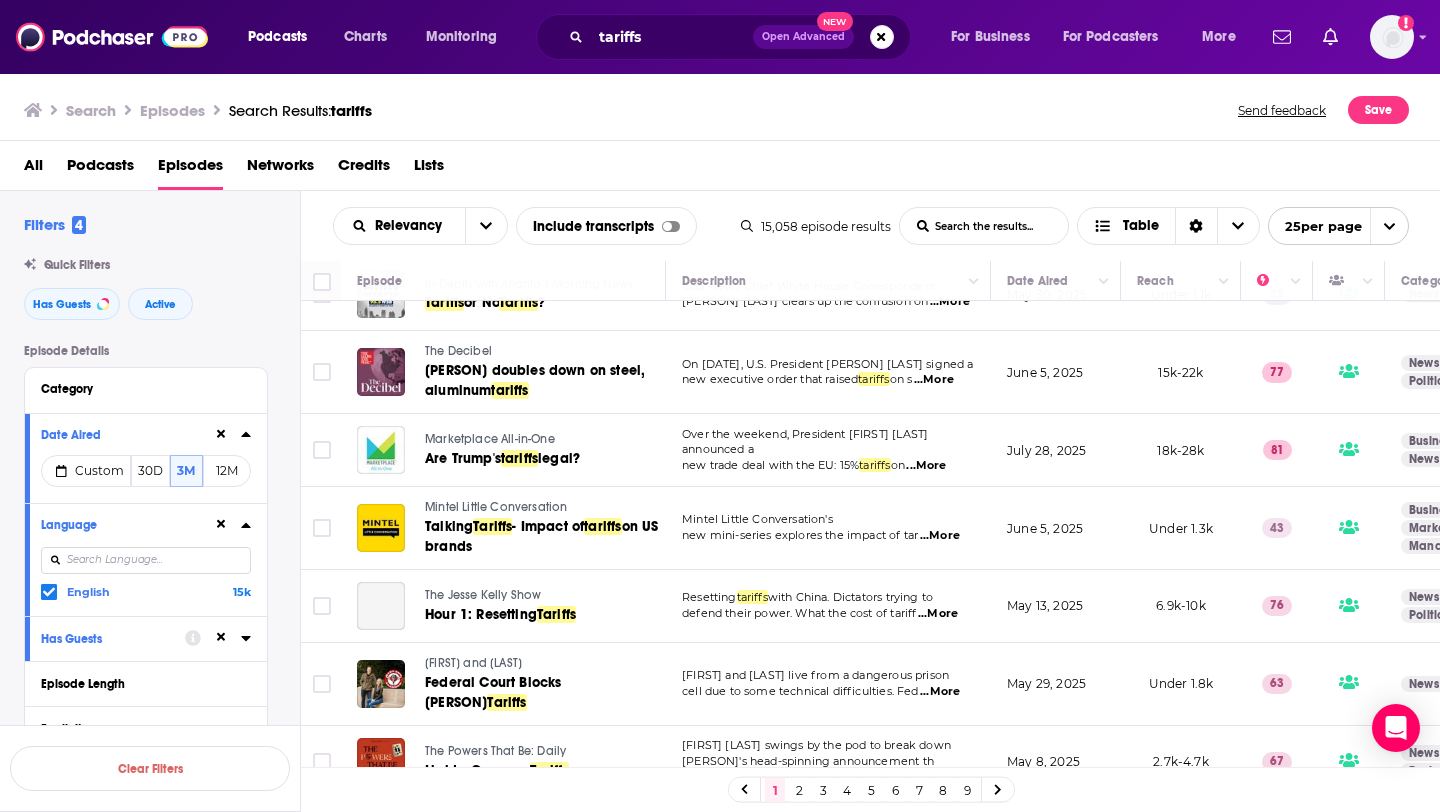 scroll, scrollTop: 1452, scrollLeft: 0, axis: vertical 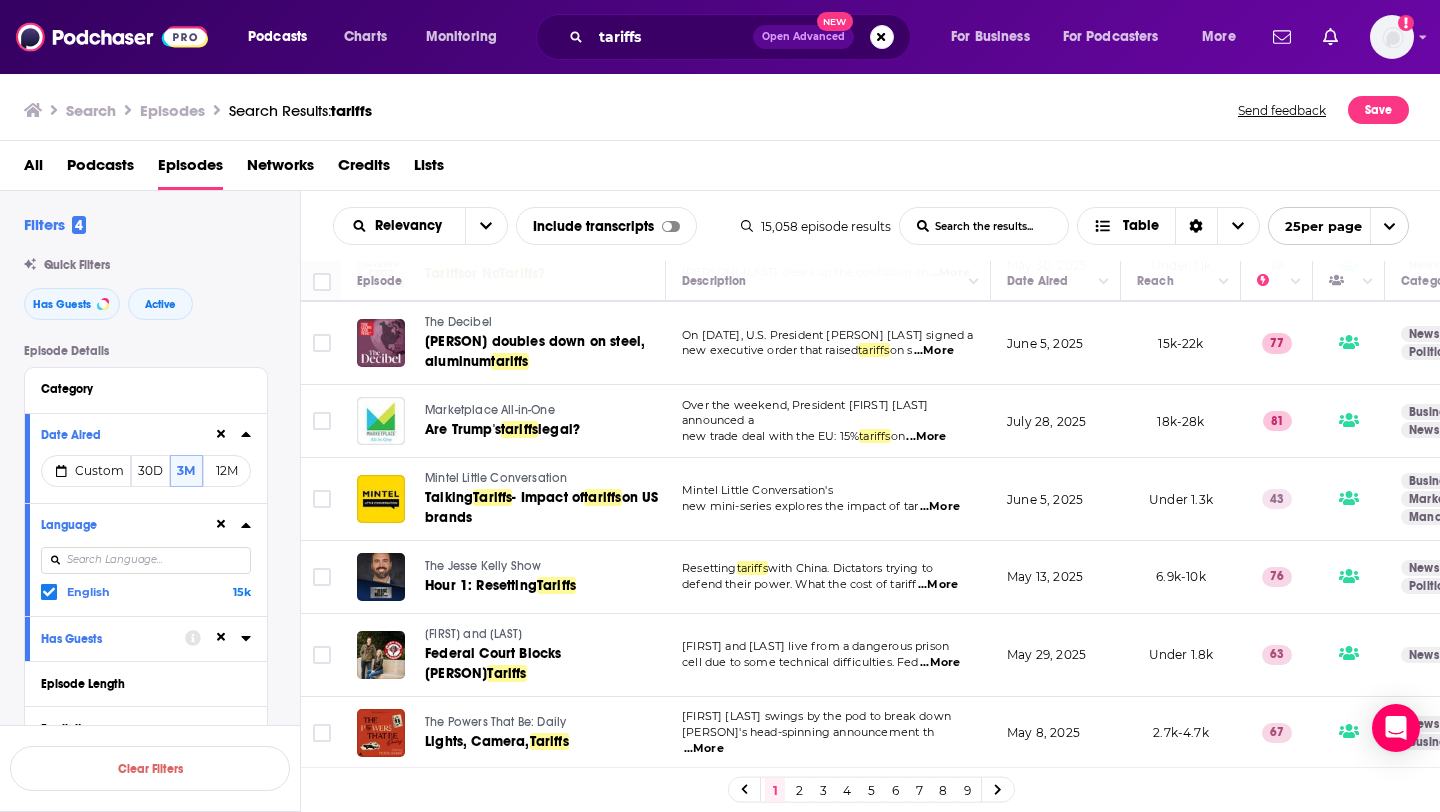 click on "2" at bounding box center [799, 790] 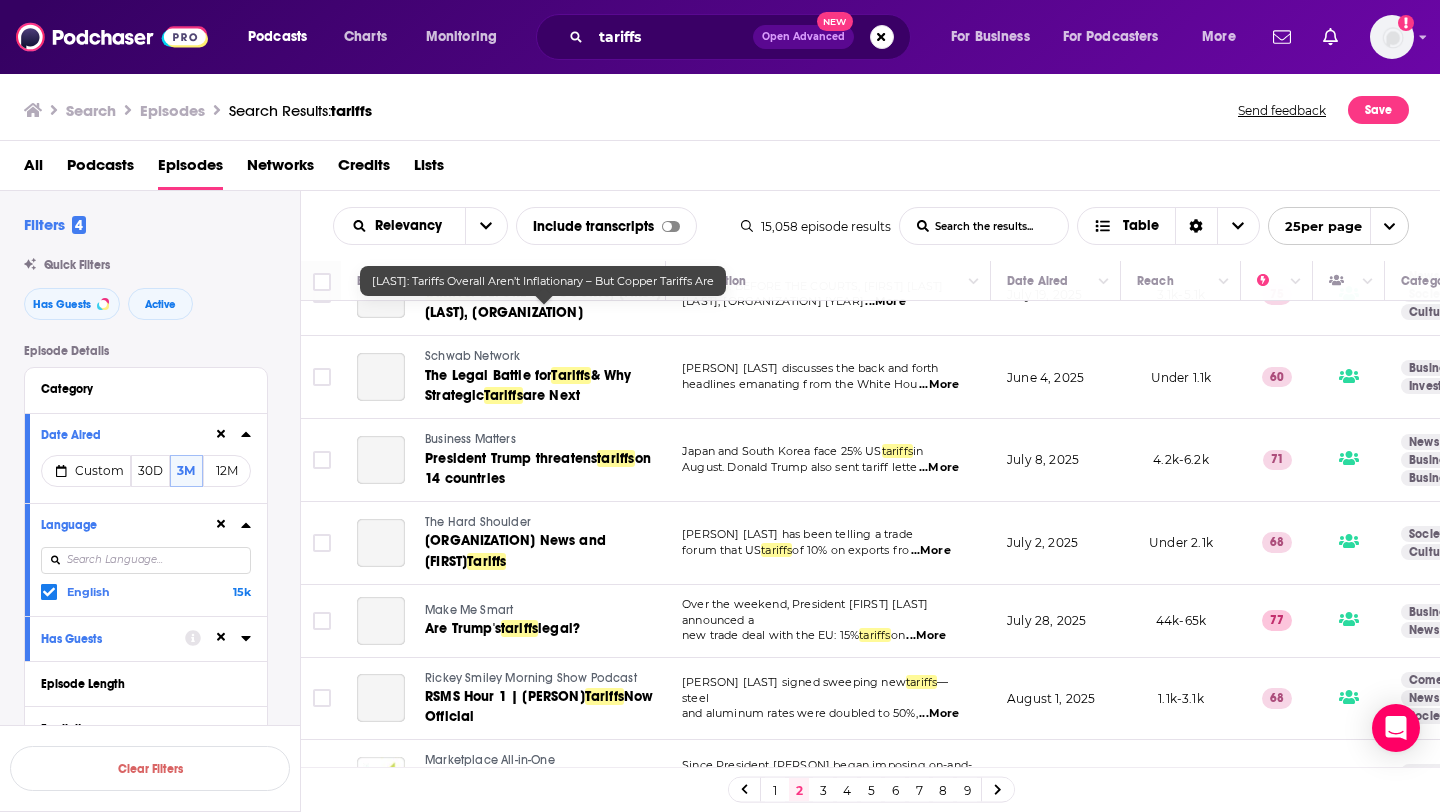 scroll, scrollTop: 1475, scrollLeft: 0, axis: vertical 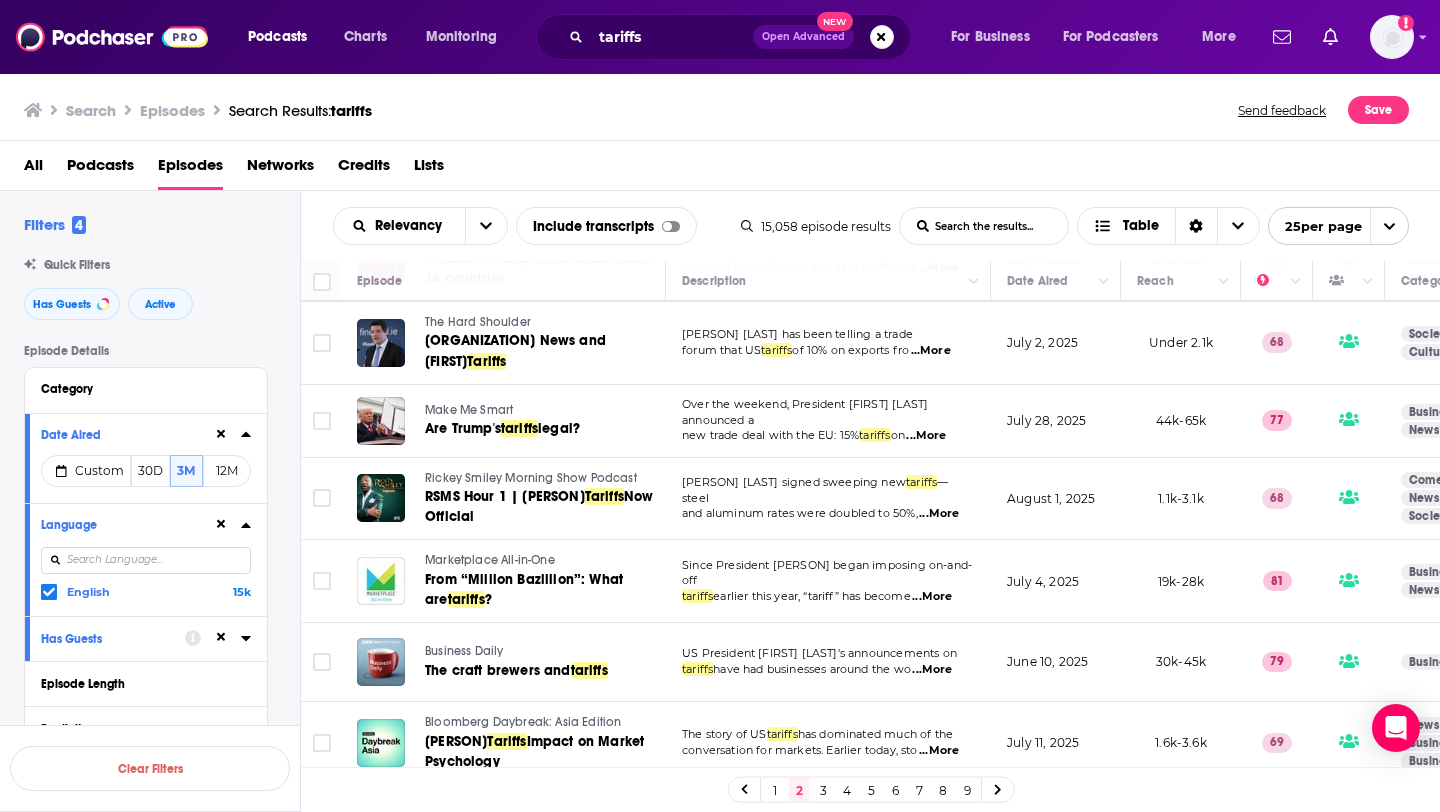 click on "3" at bounding box center (823, 790) 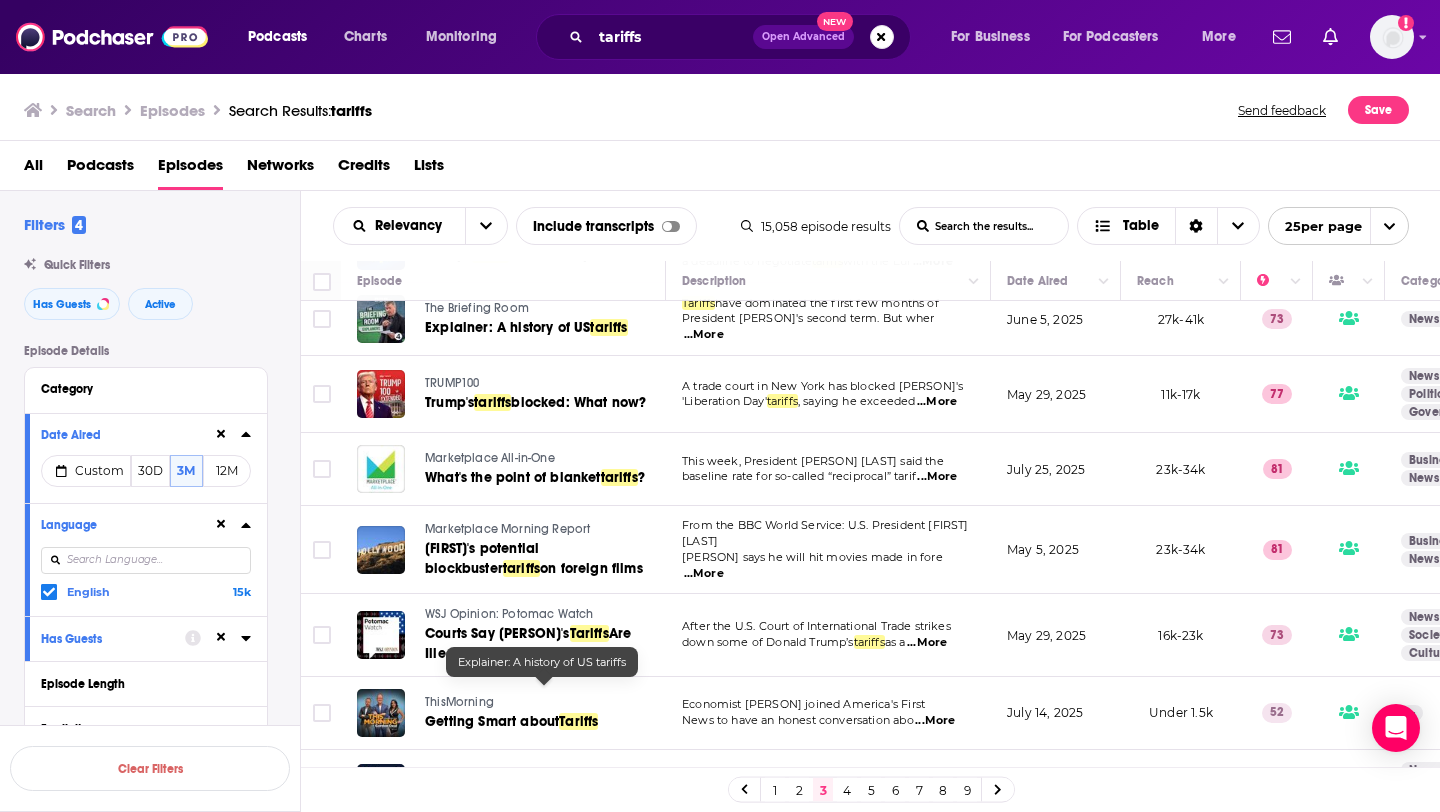 scroll, scrollTop: 1506, scrollLeft: 0, axis: vertical 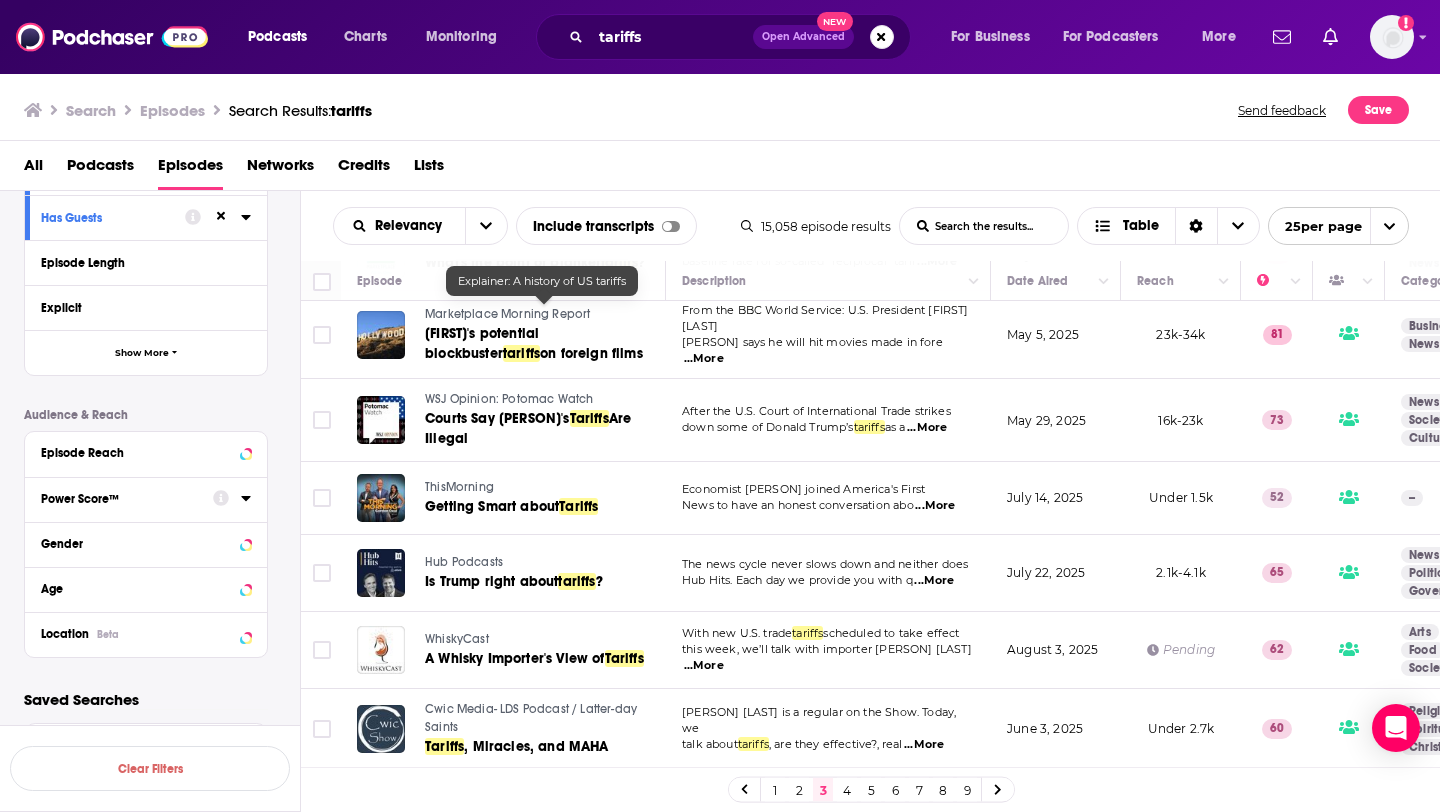 click 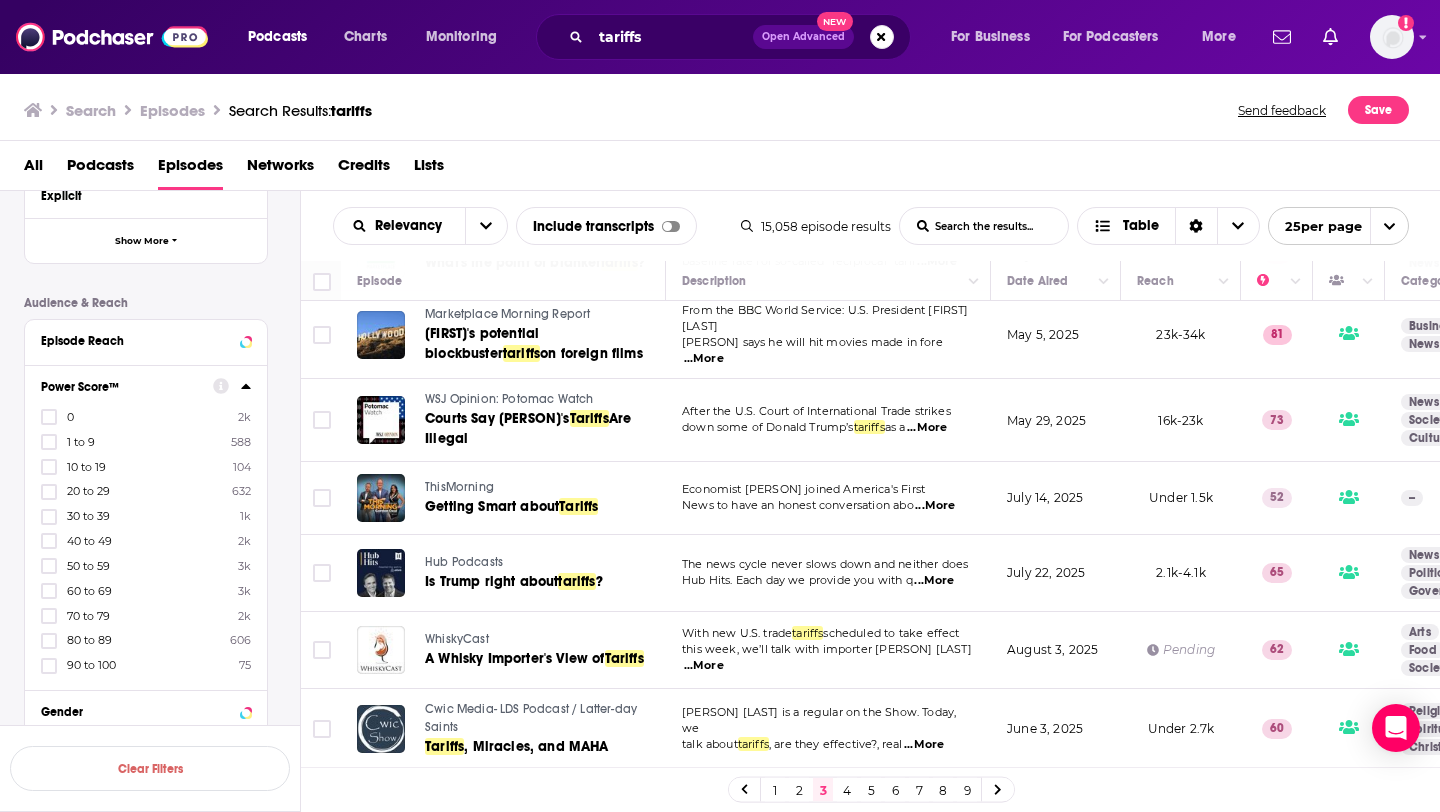 scroll, scrollTop: 539, scrollLeft: 0, axis: vertical 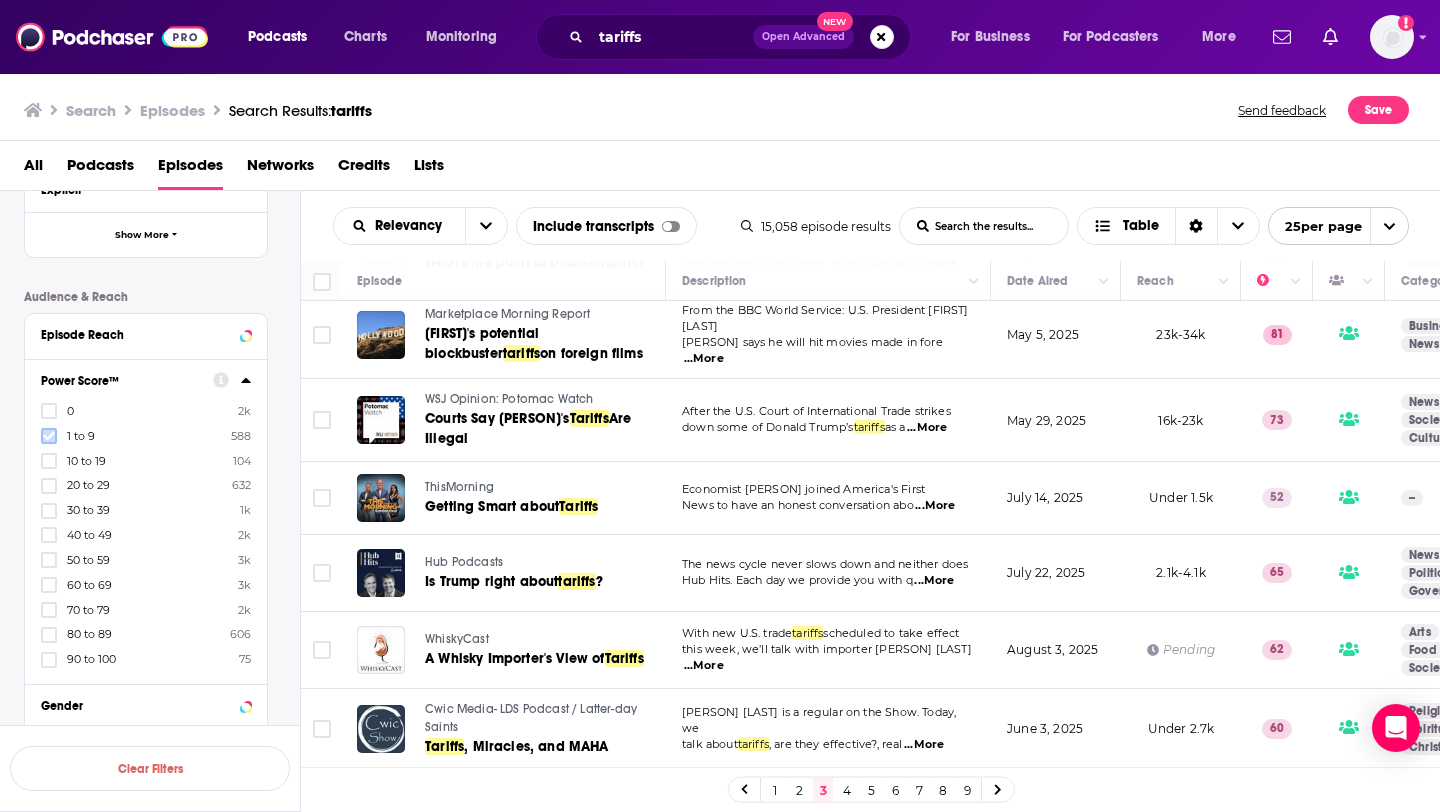 click 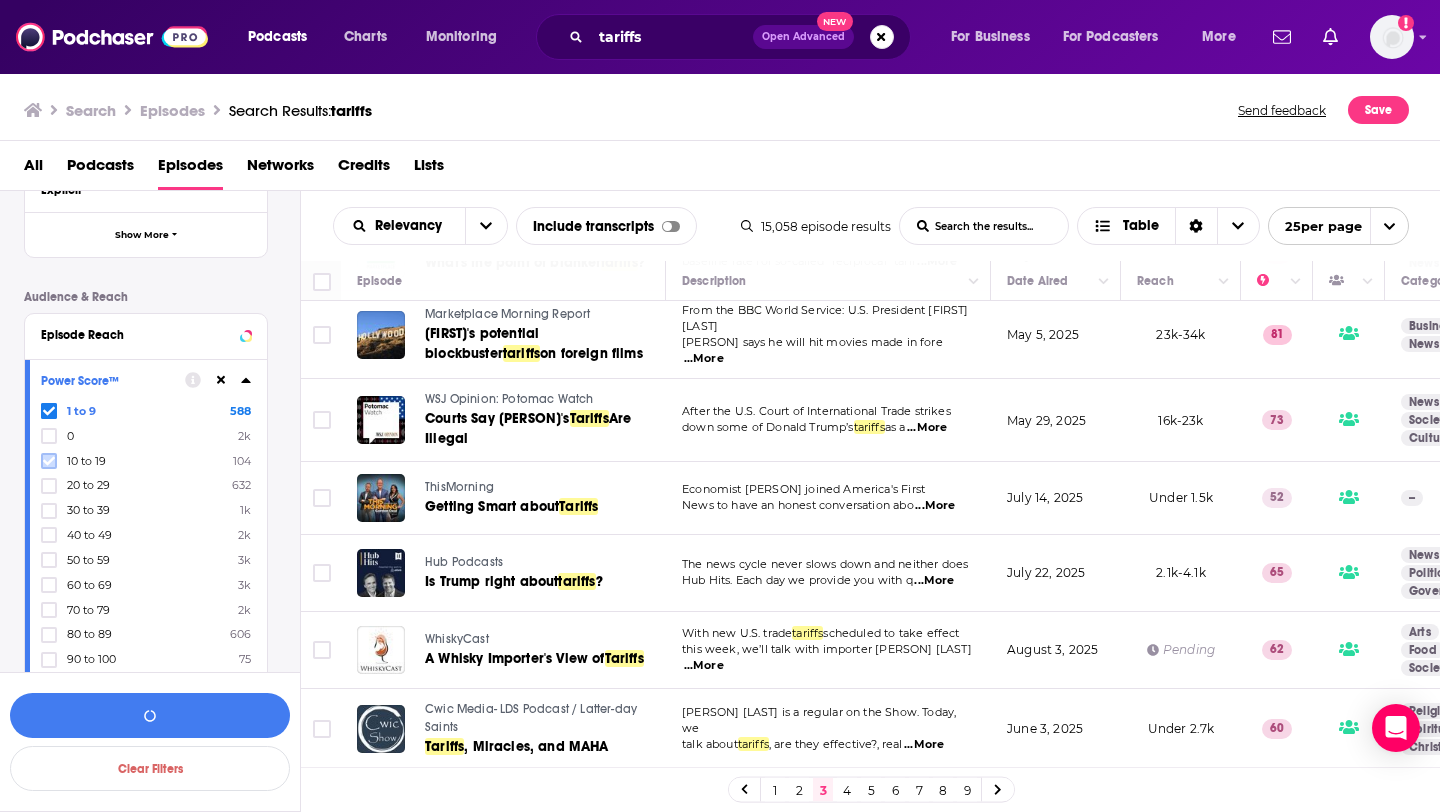 click 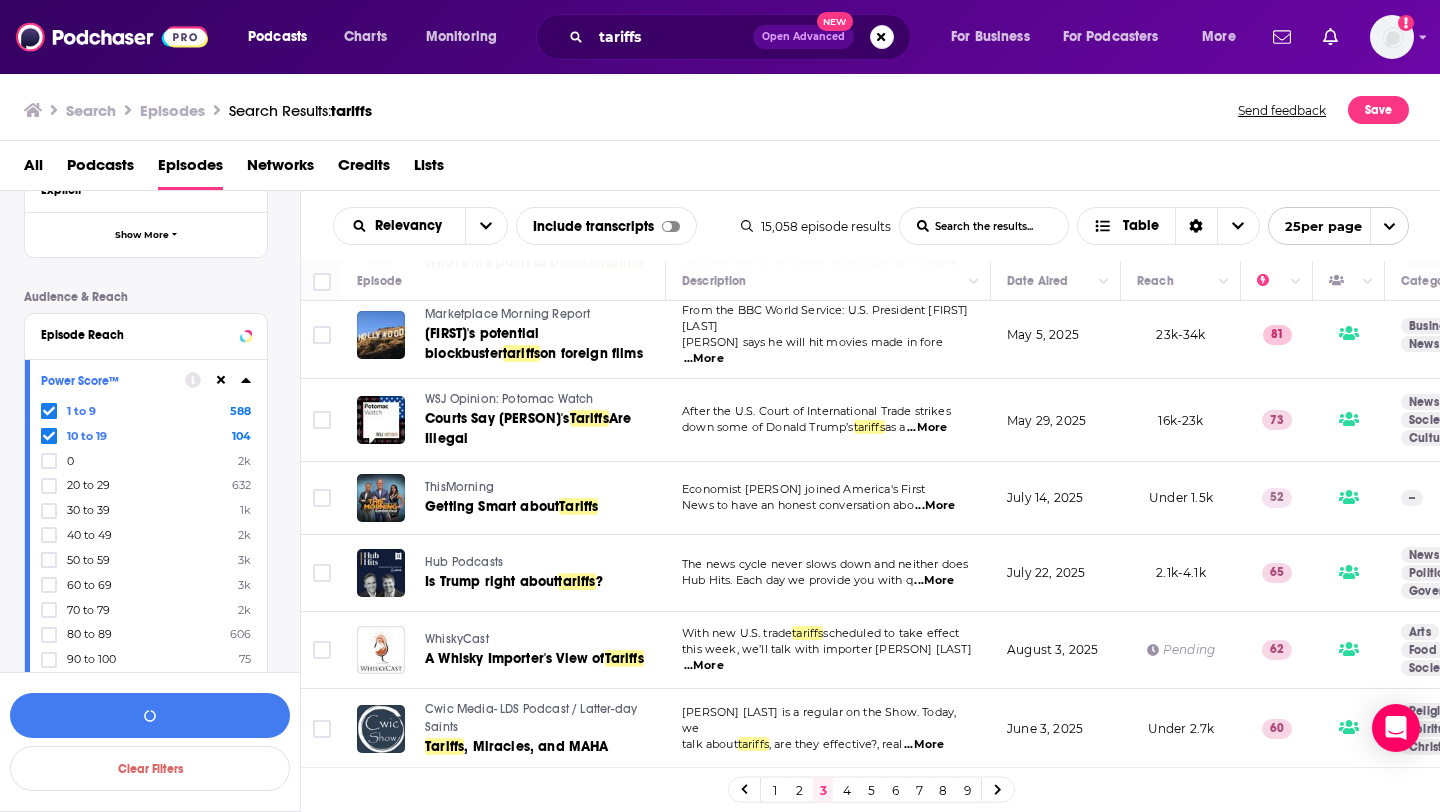 click on "1 to 9 588 10 to 19 104 0 2k 20 to 29 632 30 to 39 1k 40 to 49 2k 50 to 59 3k 60 to 69 3k 70 to 79 2k 80 to 89 606 90 to 100 75" at bounding box center (146, 534) 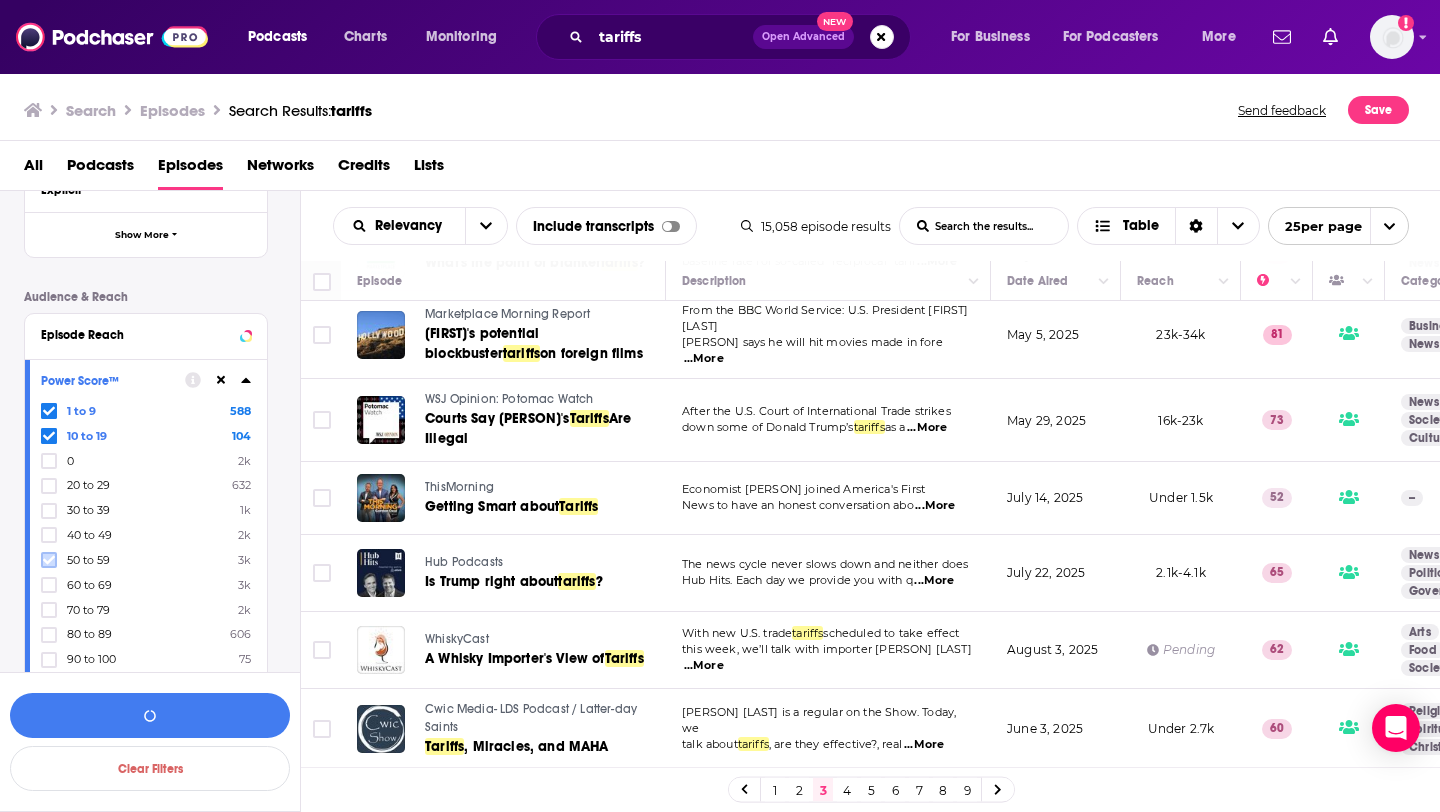 click at bounding box center (49, 560) 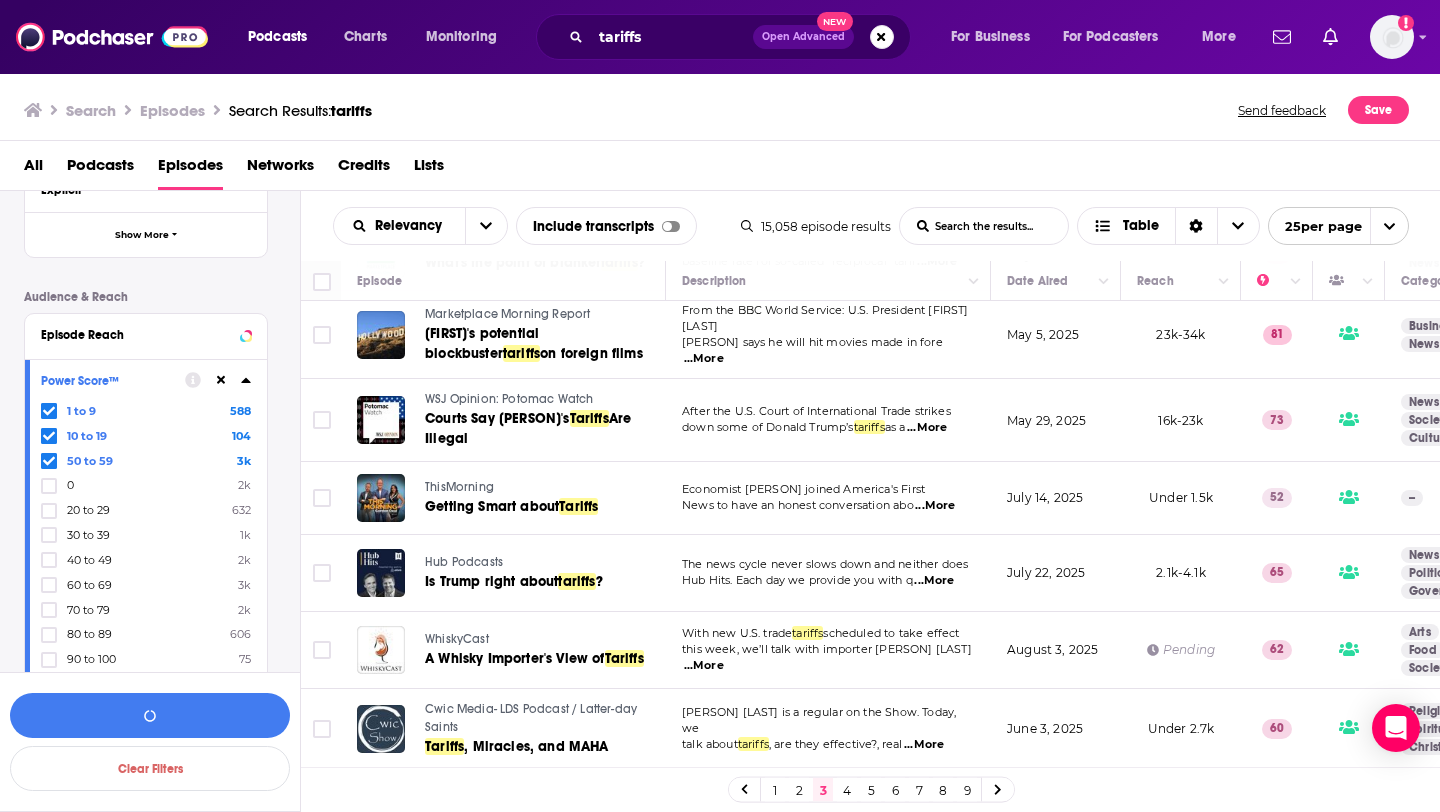click on "1 to 9 588 10 to 19 104 50 to 59 3k 0 2k 20 to 29 632 30 to 39 1k 40 to 49 2k 60 to 69 3k 70 to 79 2k 80 to 89 606 90 to 100 75" at bounding box center (146, 534) 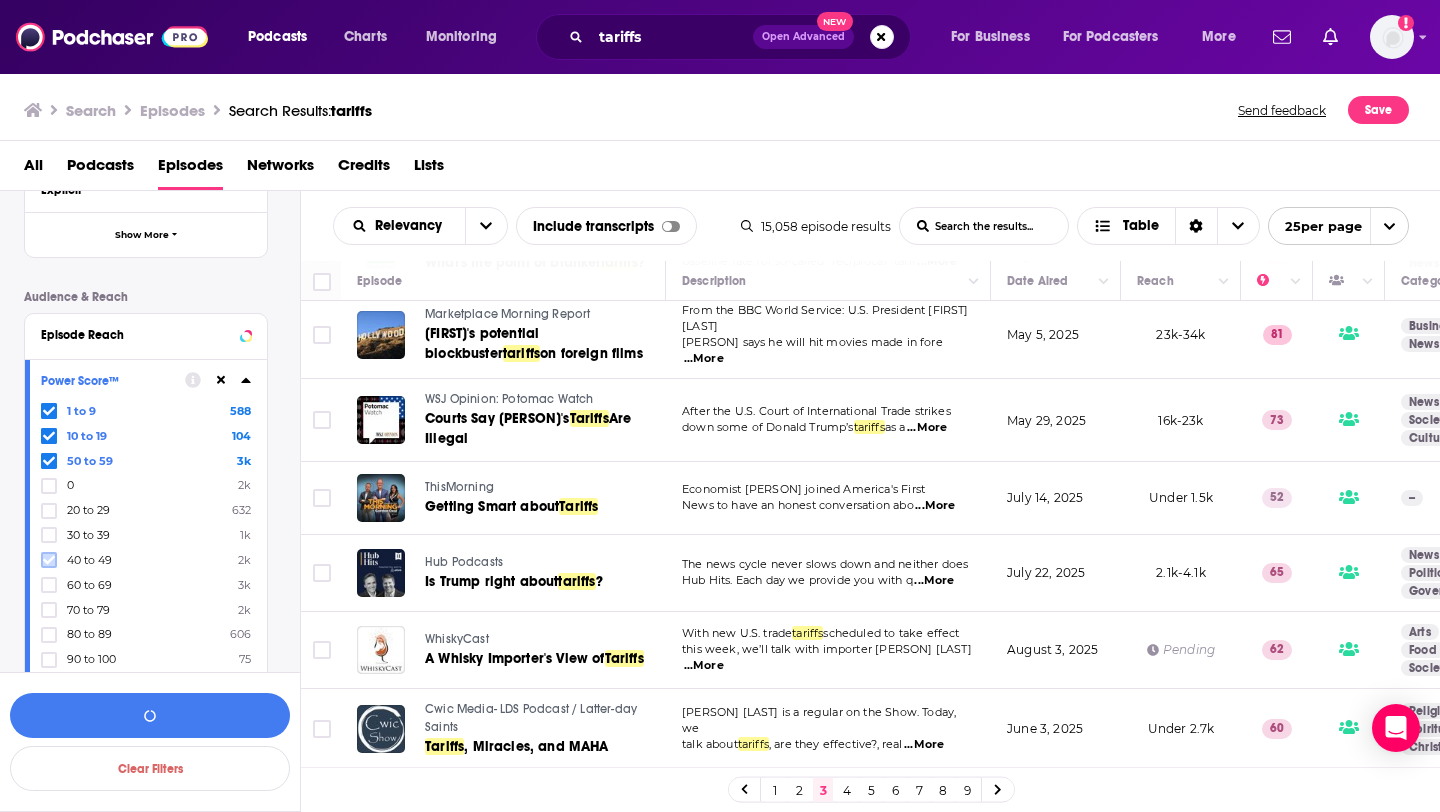 click 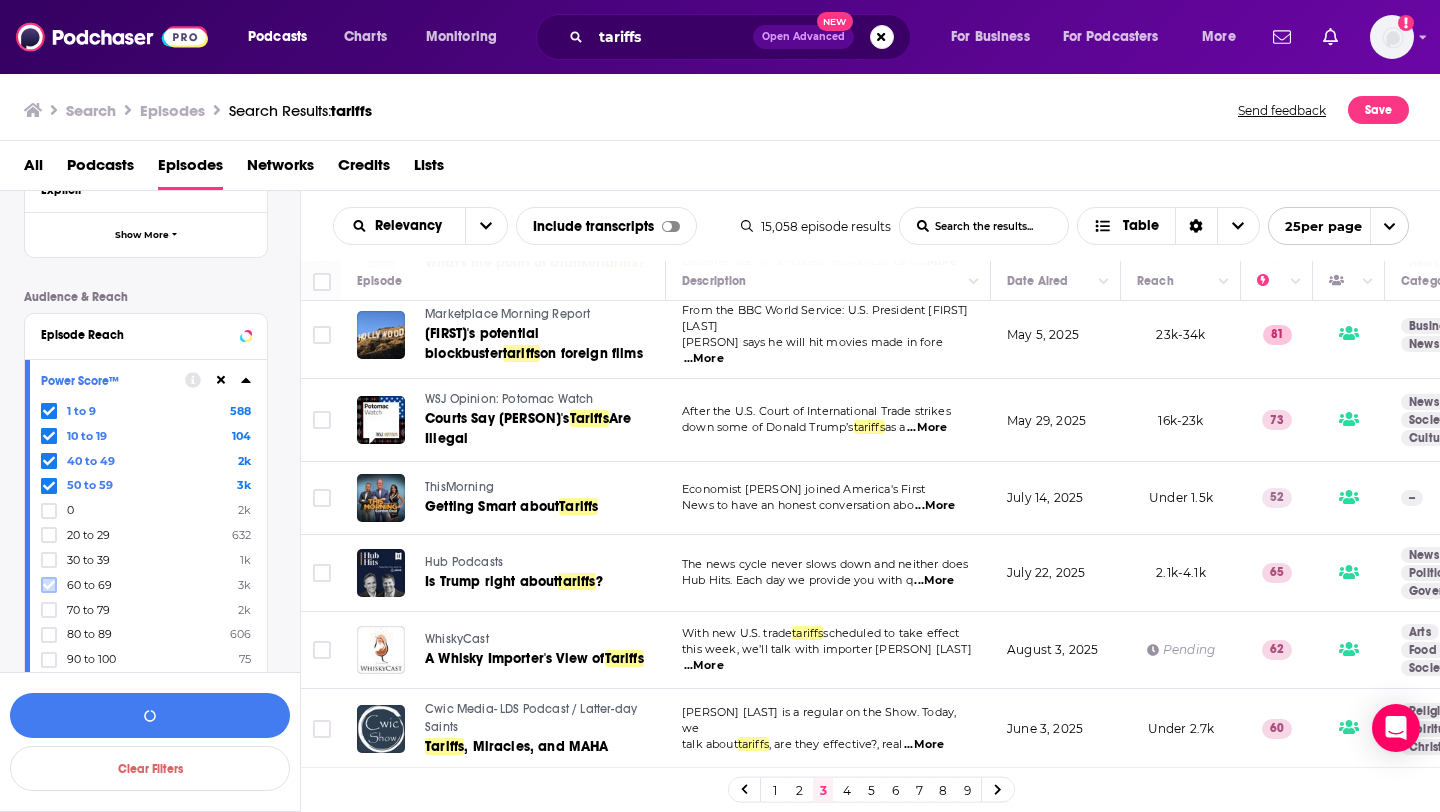 click 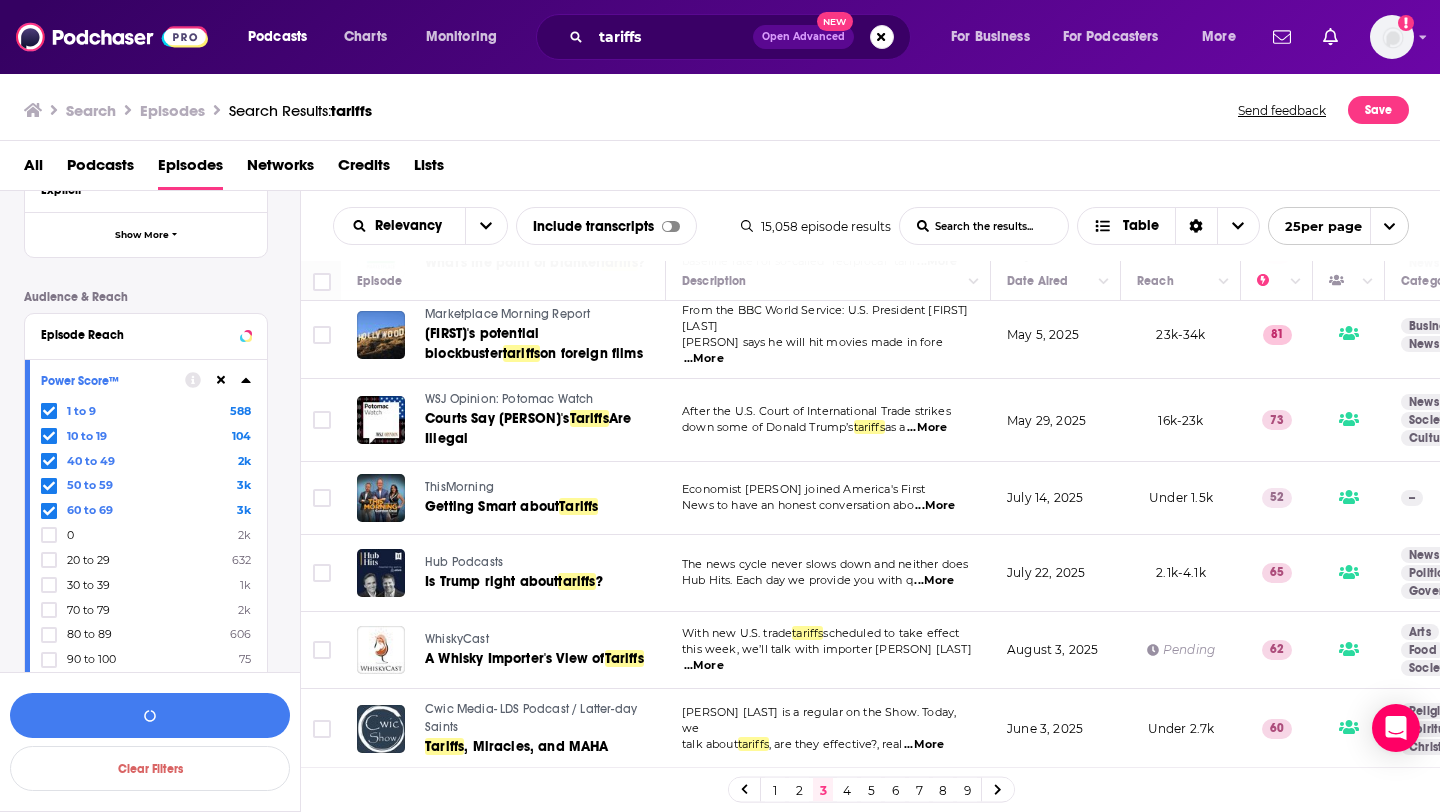 click on "1 to 9 588 10 to 19 104 40 to 49 2k 50 to 59 3k 60 to 69 3k 0 2k 20 to 29 632 30 to 39 1k 70 to 79 2k 80 to 89 606 90 to 100 75" at bounding box center [146, 534] 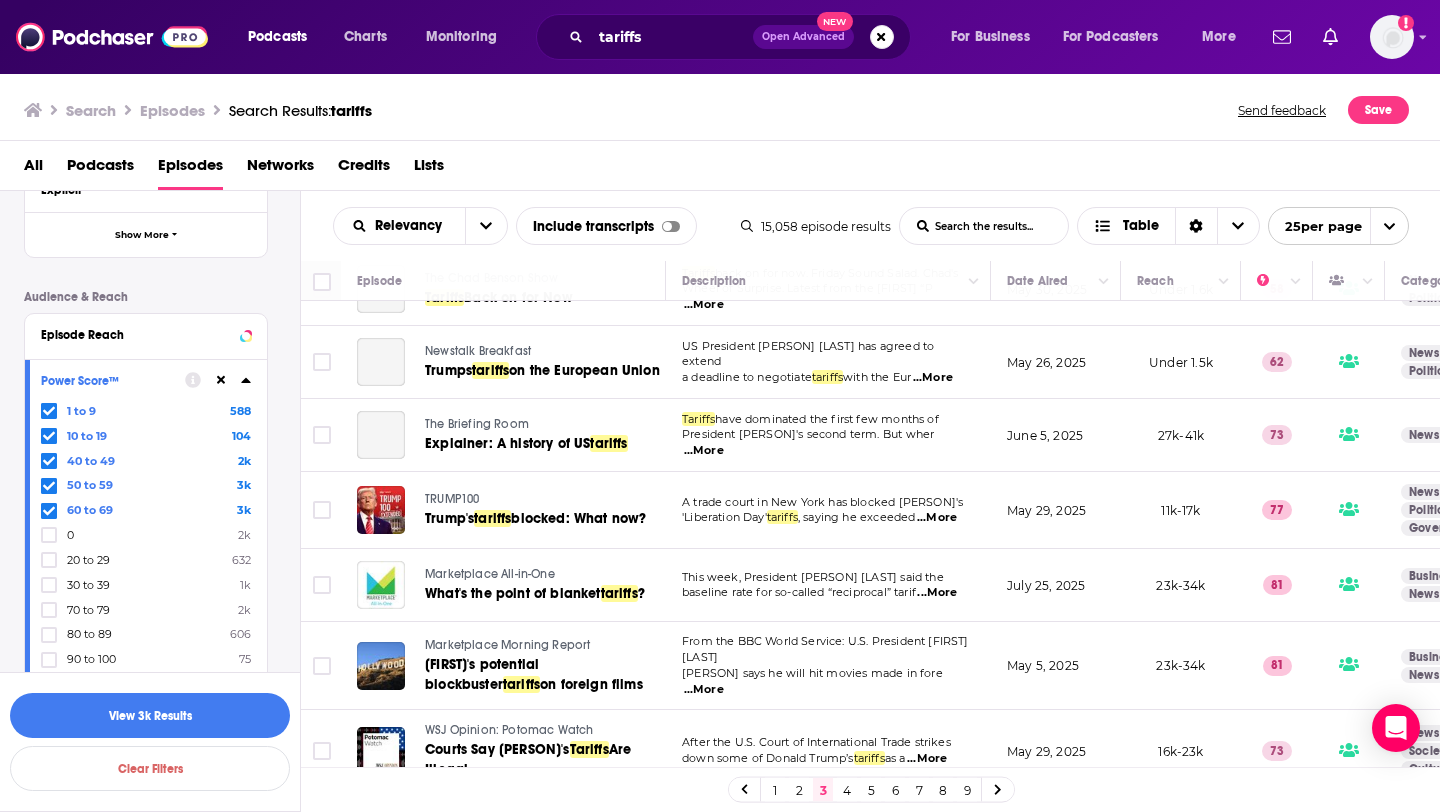 scroll, scrollTop: 1117, scrollLeft: 0, axis: vertical 